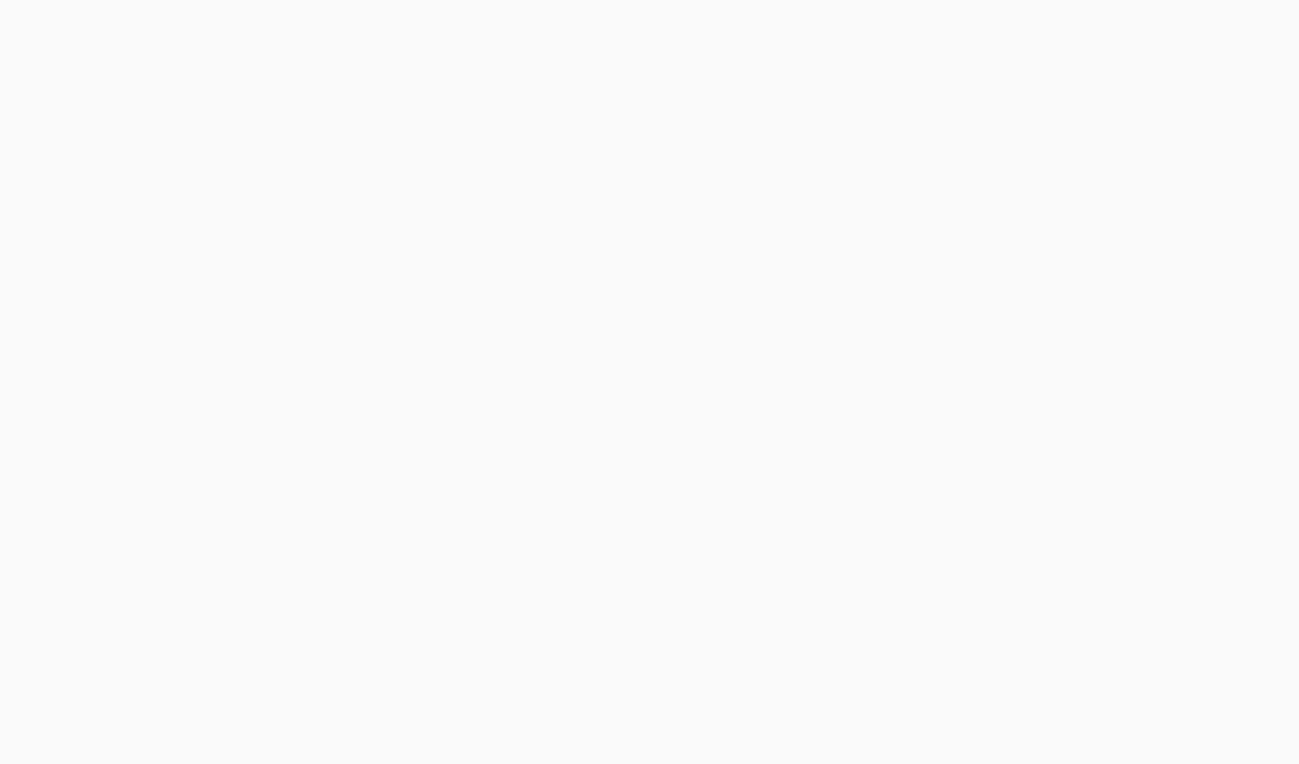 scroll, scrollTop: 0, scrollLeft: 0, axis: both 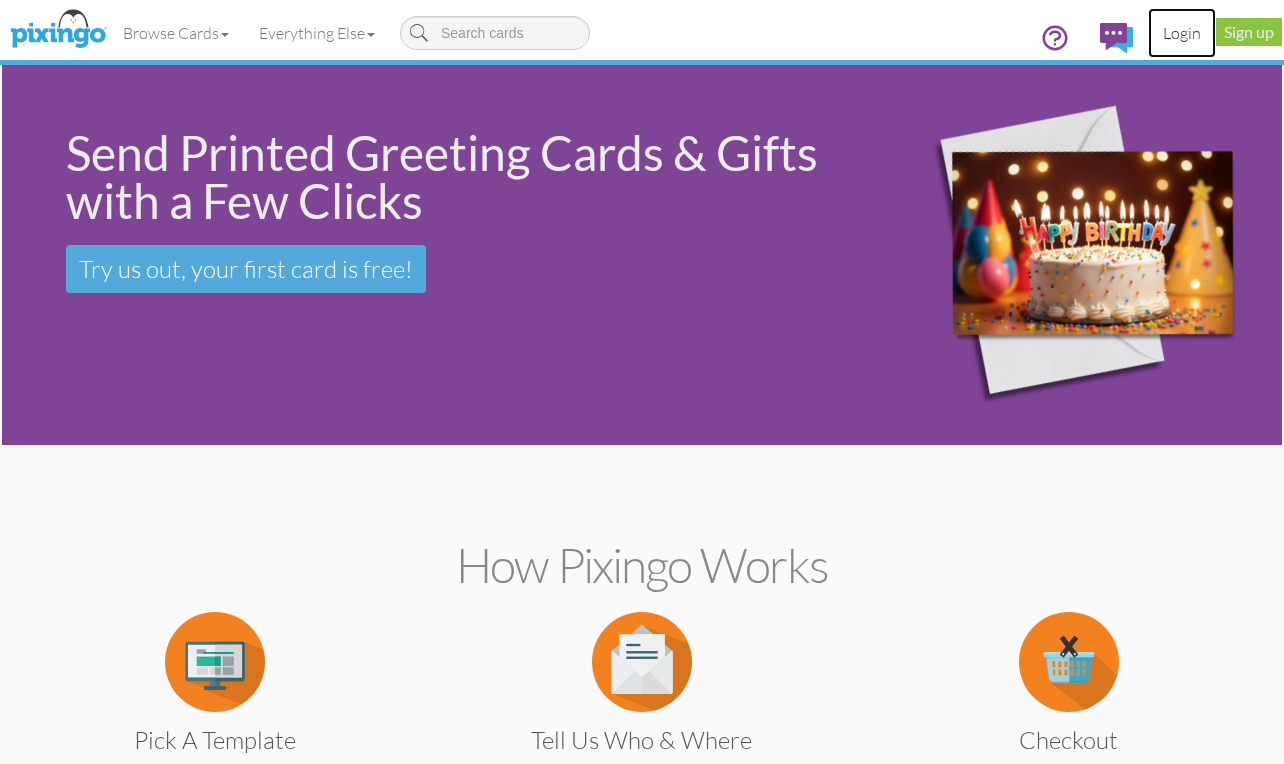 click on "Login" at bounding box center [1182, 33] 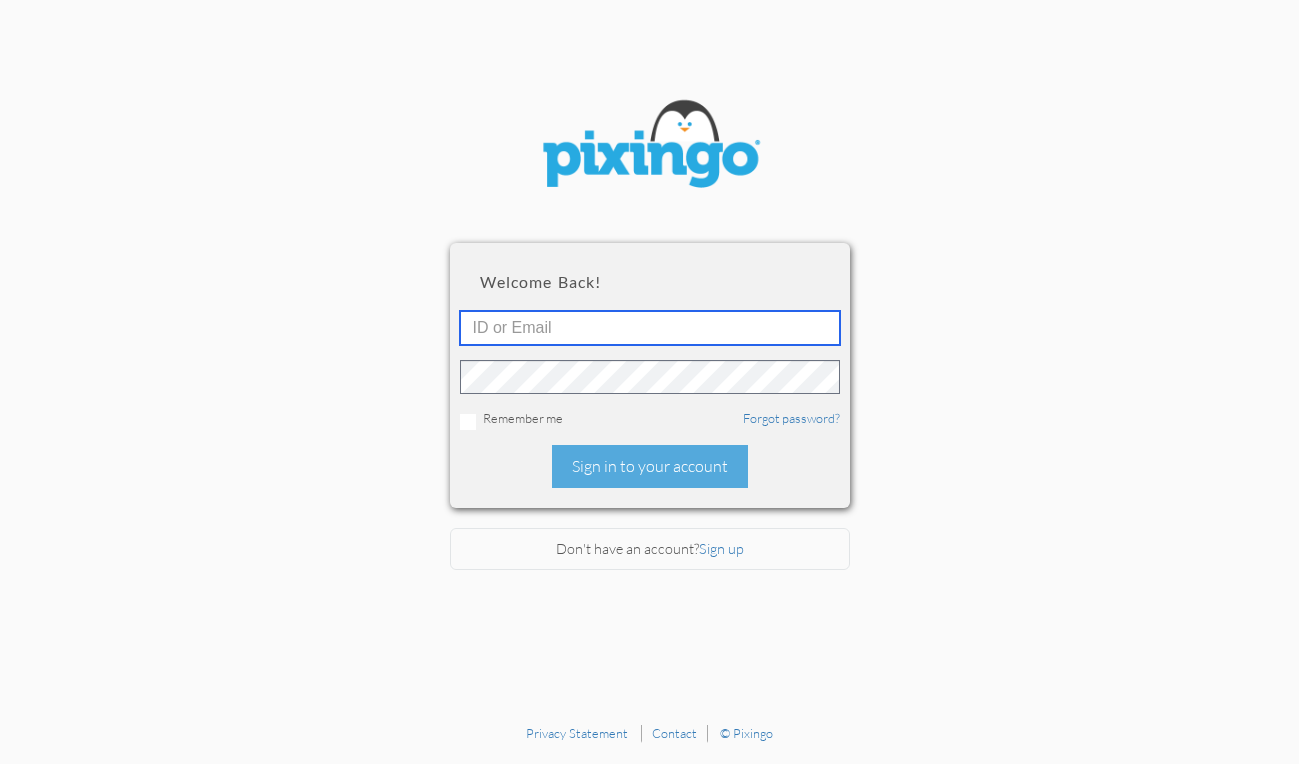 type on "[FIRST]@[DOMAIN]" 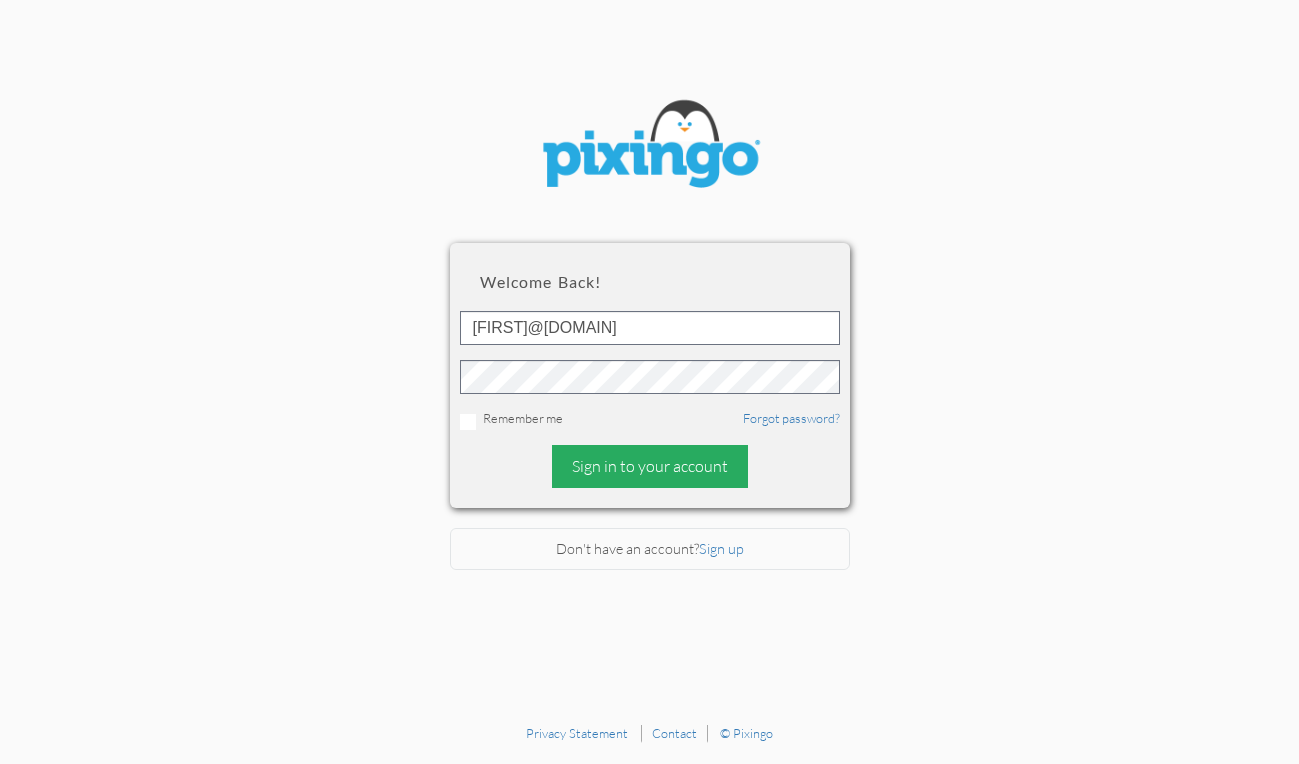 click on "Sign in to your account" at bounding box center [650, 466] 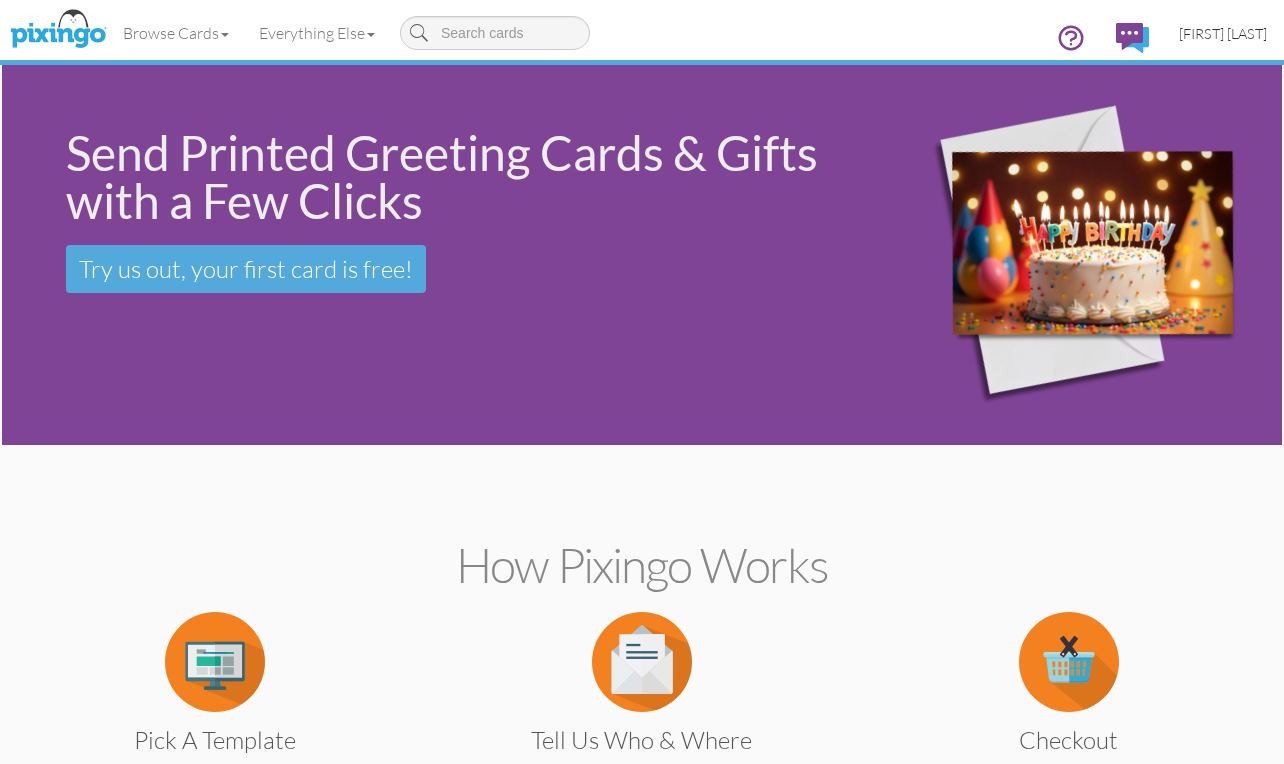 click on "[FIRST] [LAST]" at bounding box center (1223, 33) 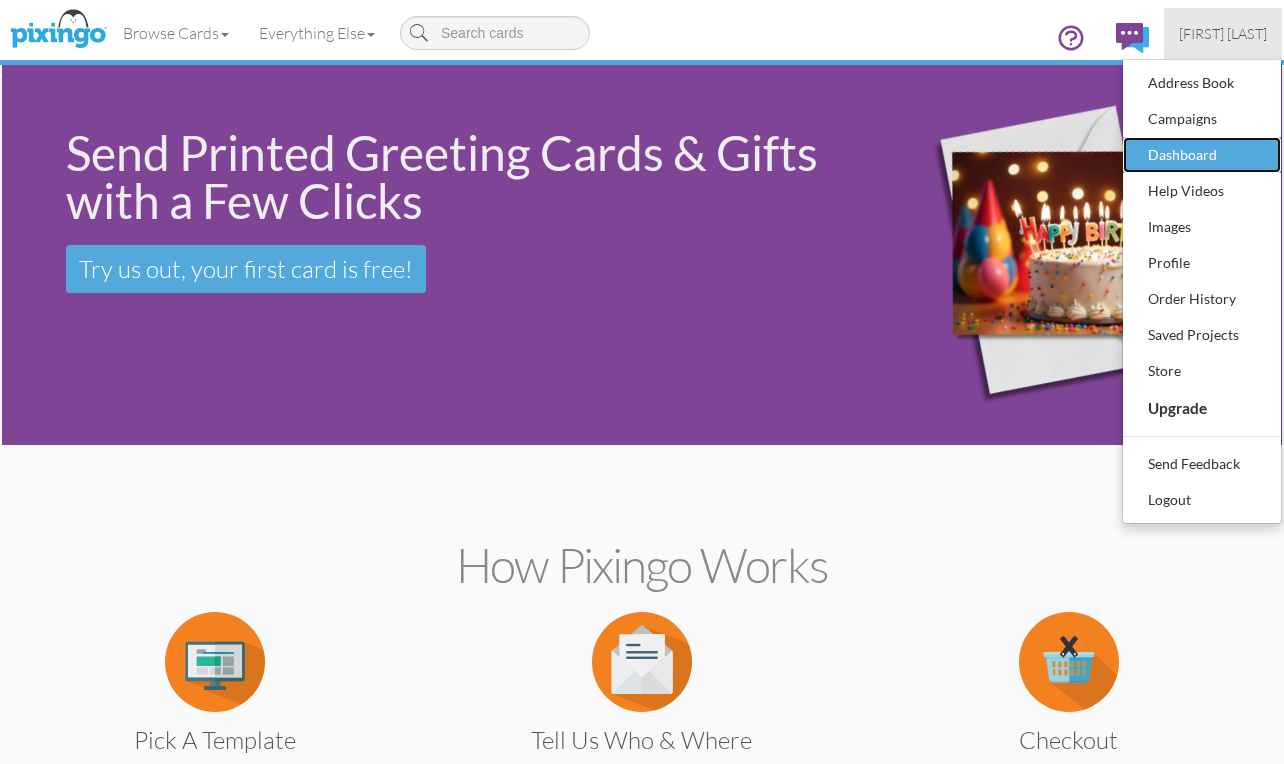 click on "Dashboard" at bounding box center [1202, 155] 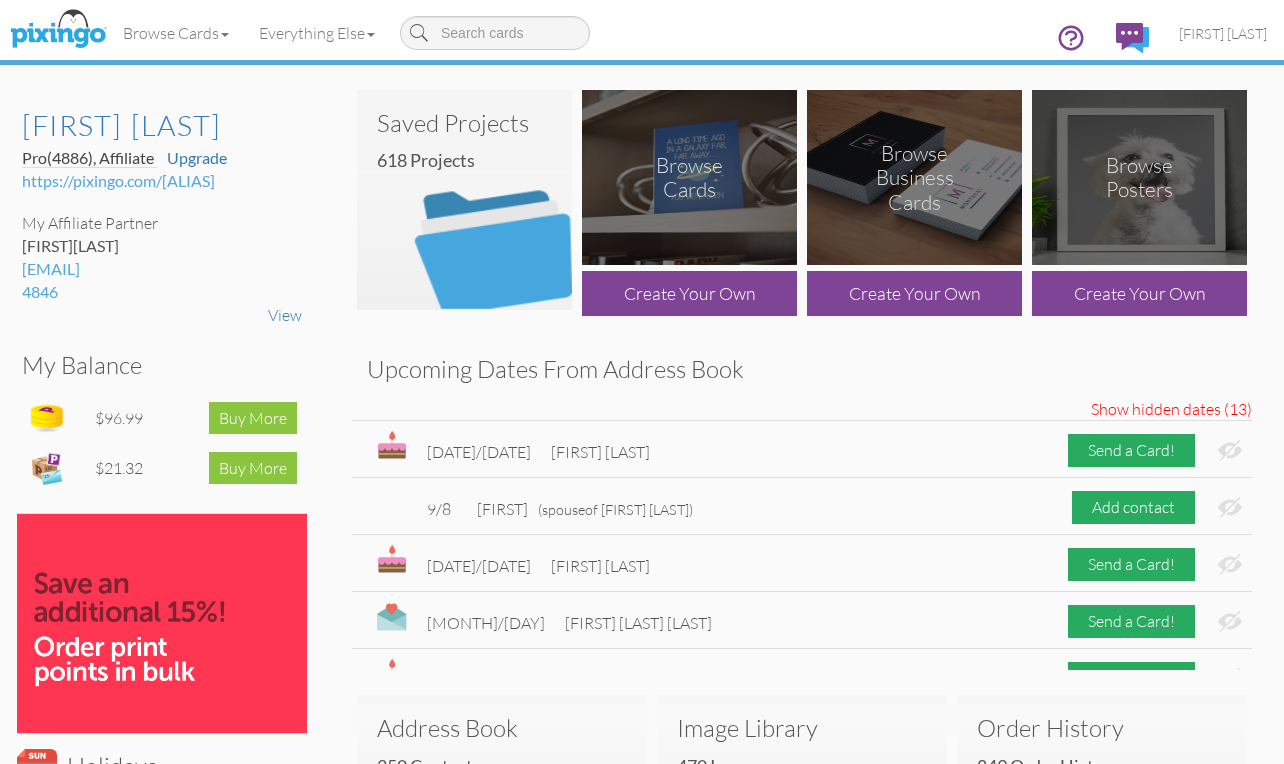scroll, scrollTop: 100, scrollLeft: 0, axis: vertical 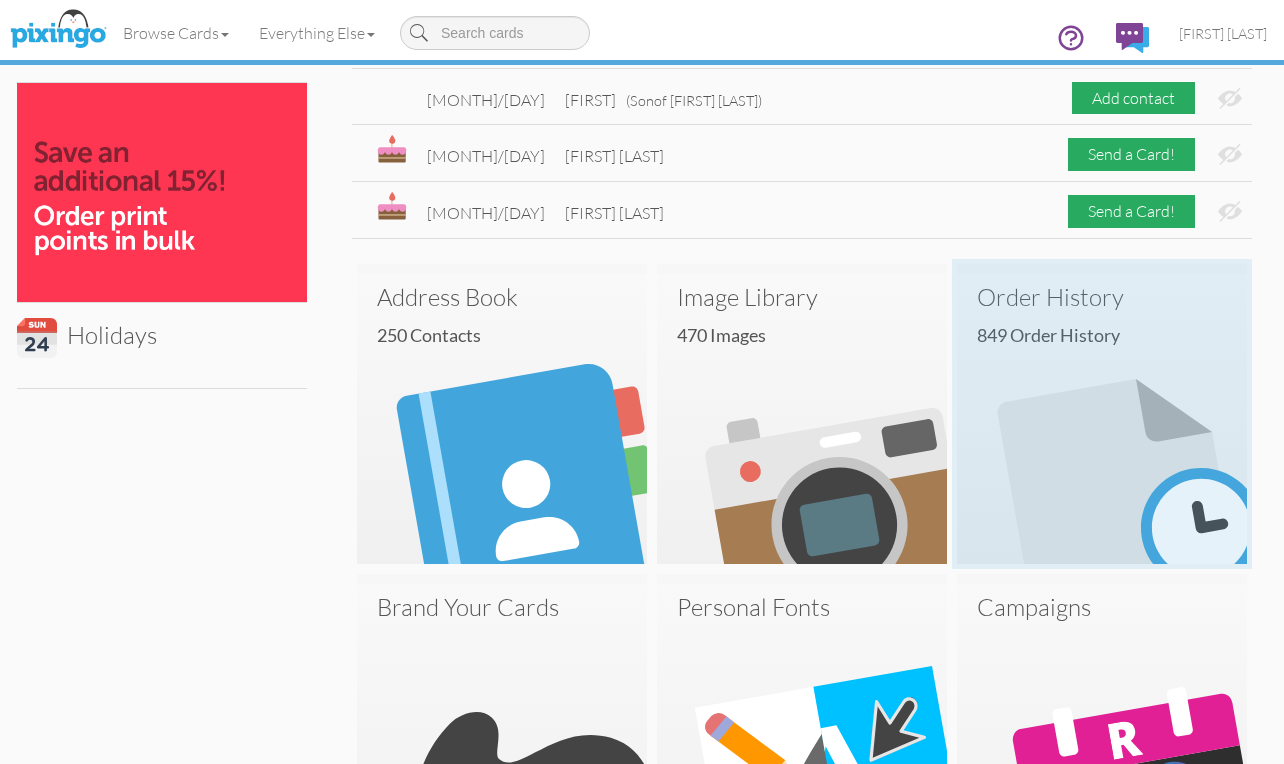 click at bounding box center [1102, 419] 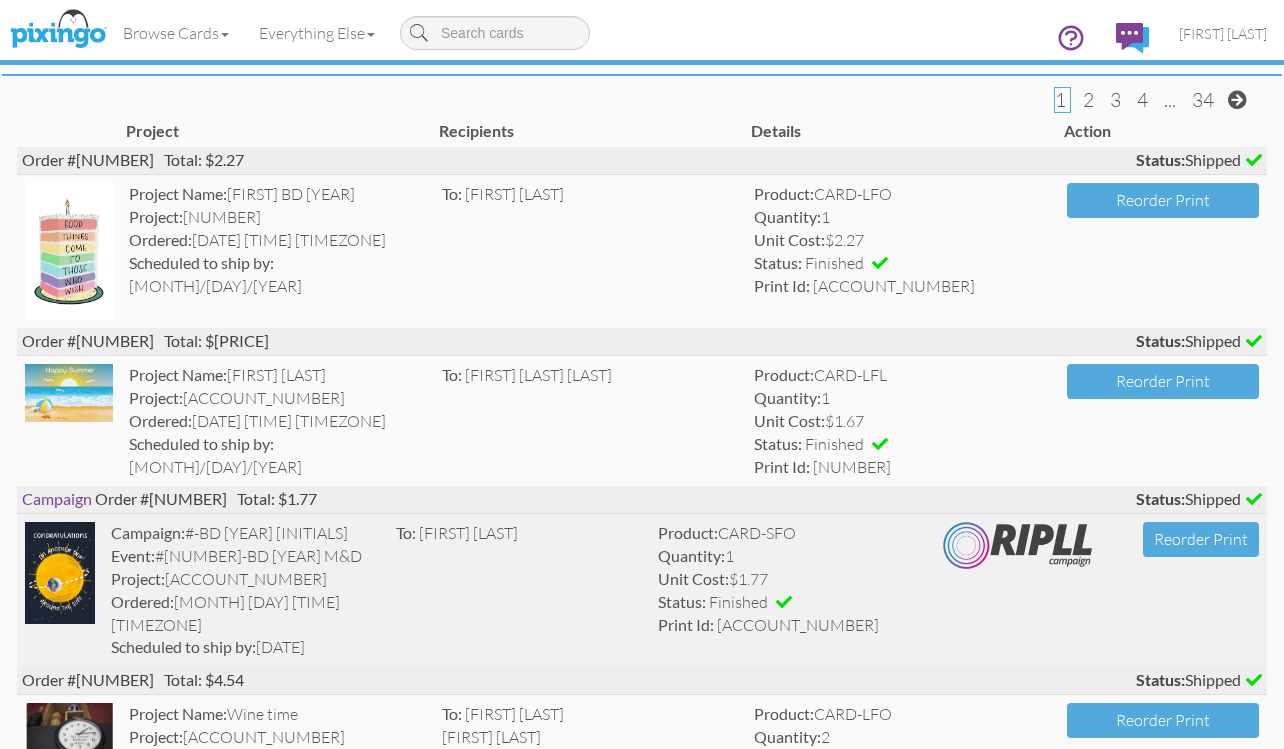 scroll, scrollTop: 100, scrollLeft: 0, axis: vertical 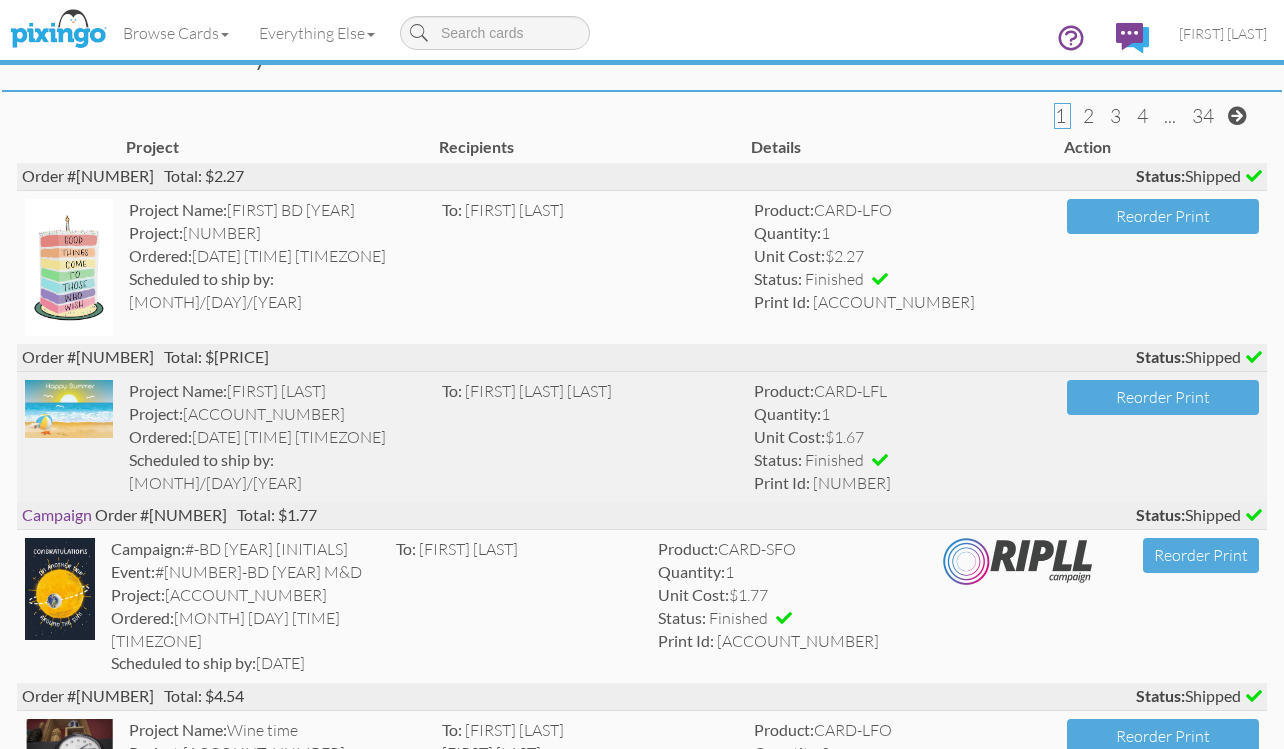 click at bounding box center (69, 409) 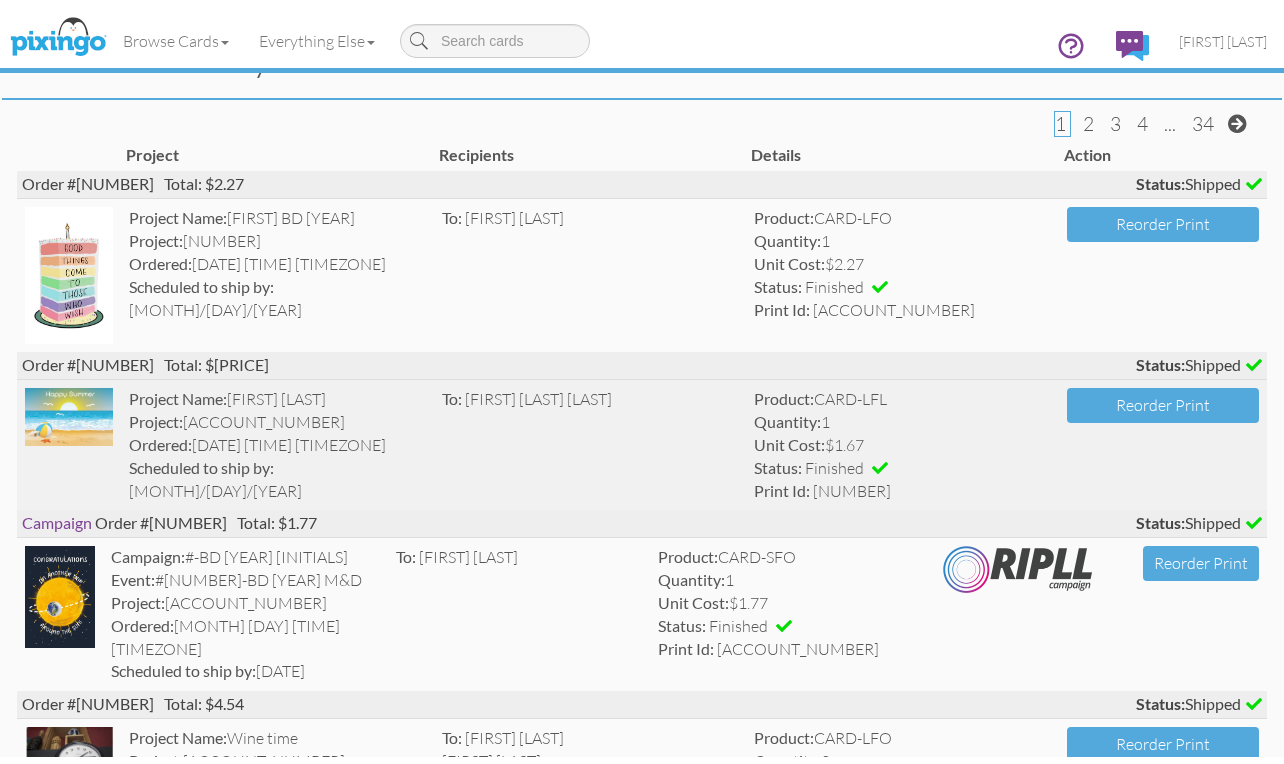 scroll, scrollTop: 0, scrollLeft: 0, axis: both 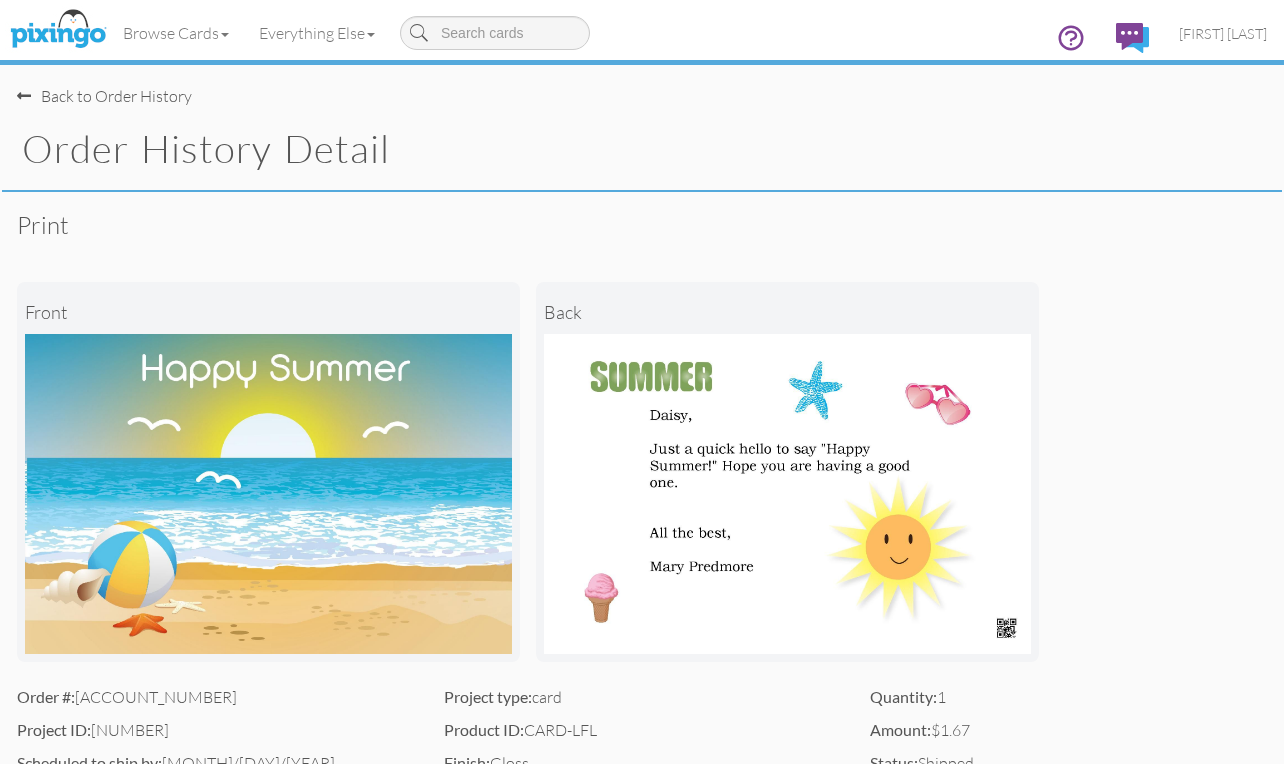 click on "Back to Order History" at bounding box center [104, 96] 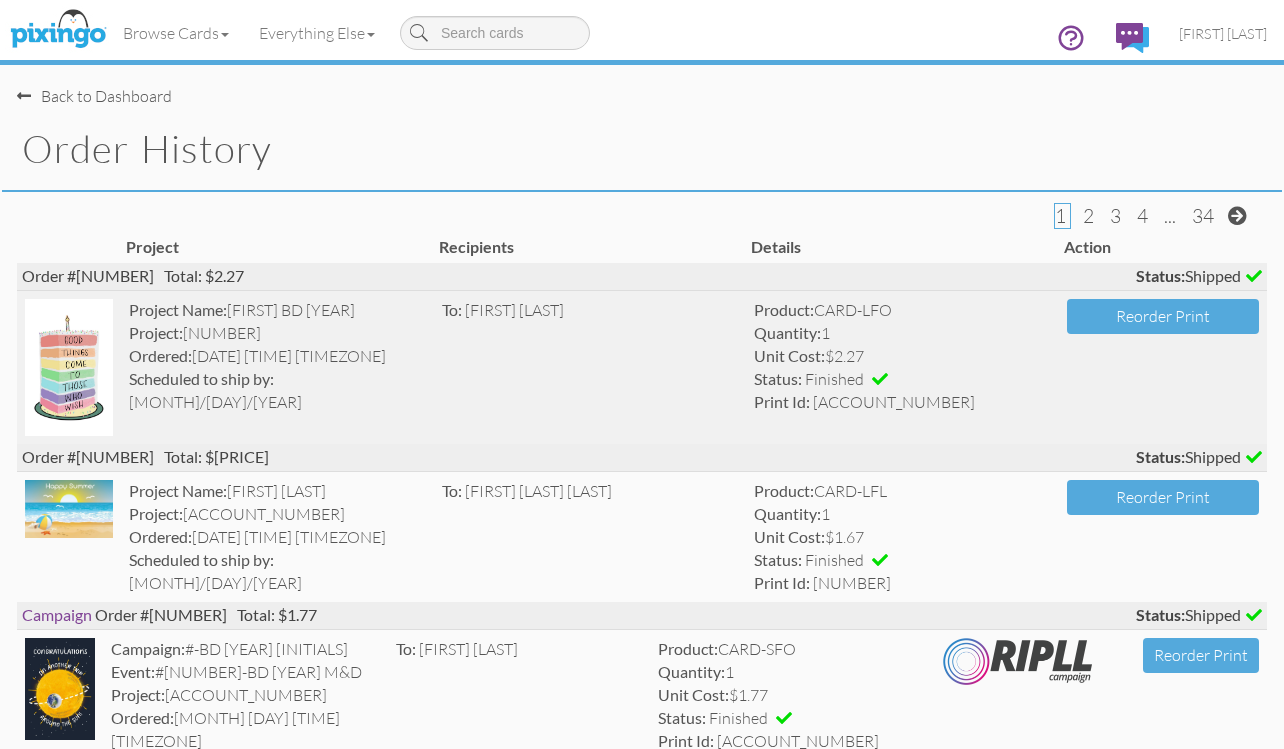 click at bounding box center [69, 367] 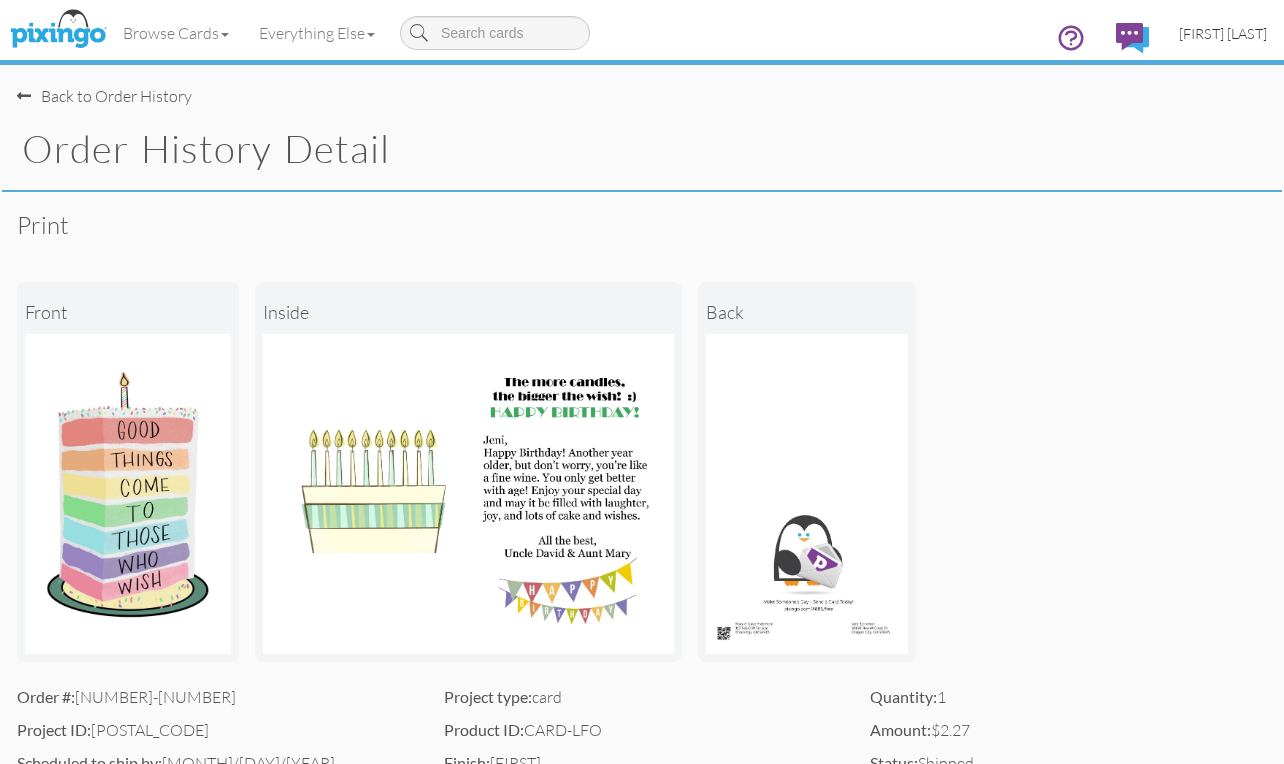 click on "[FIRST] [LAST]" at bounding box center (1223, 33) 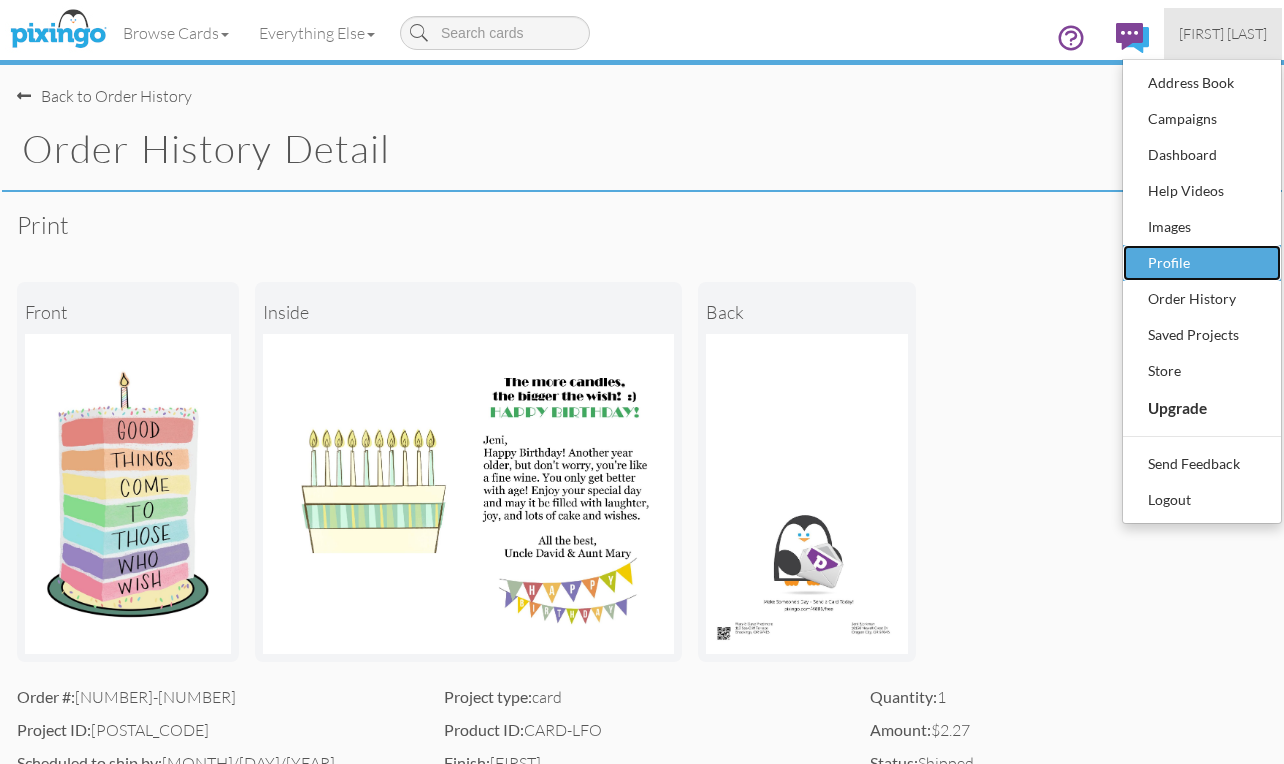 click on "Profile" at bounding box center [1202, 263] 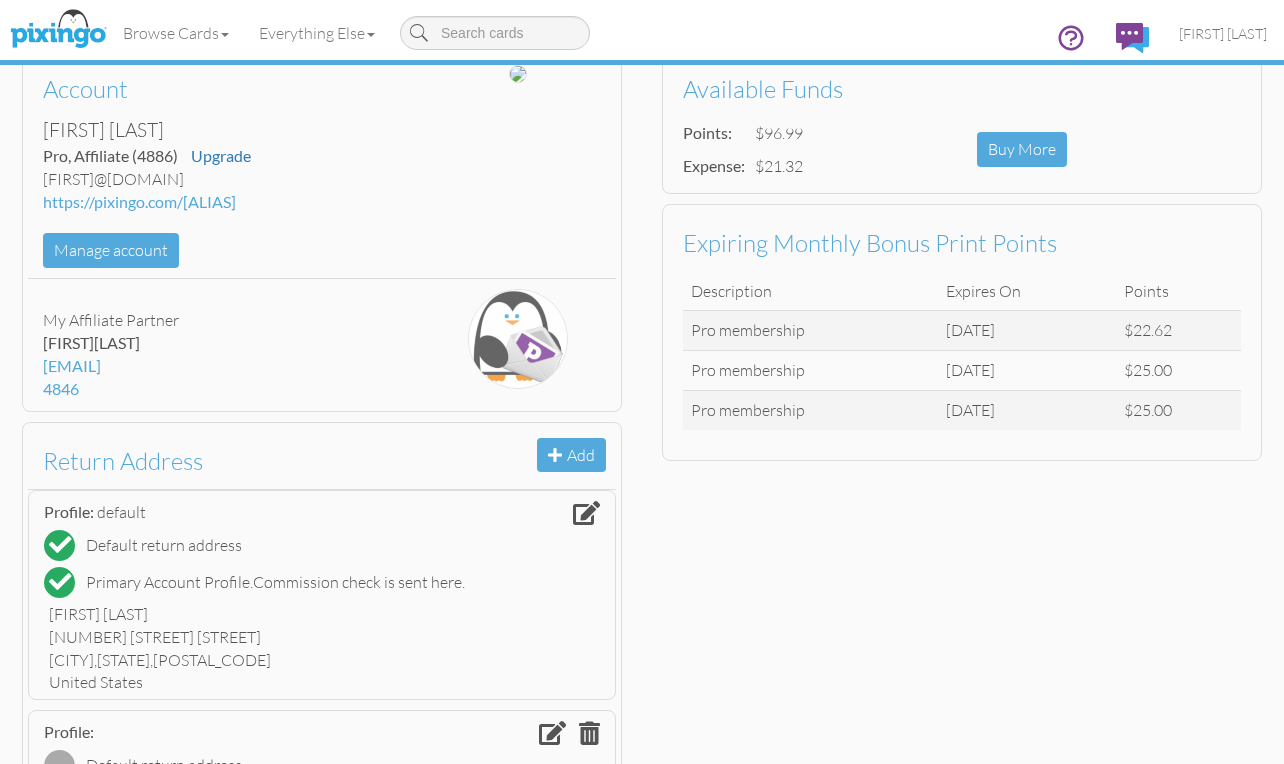 scroll, scrollTop: 0, scrollLeft: 0, axis: both 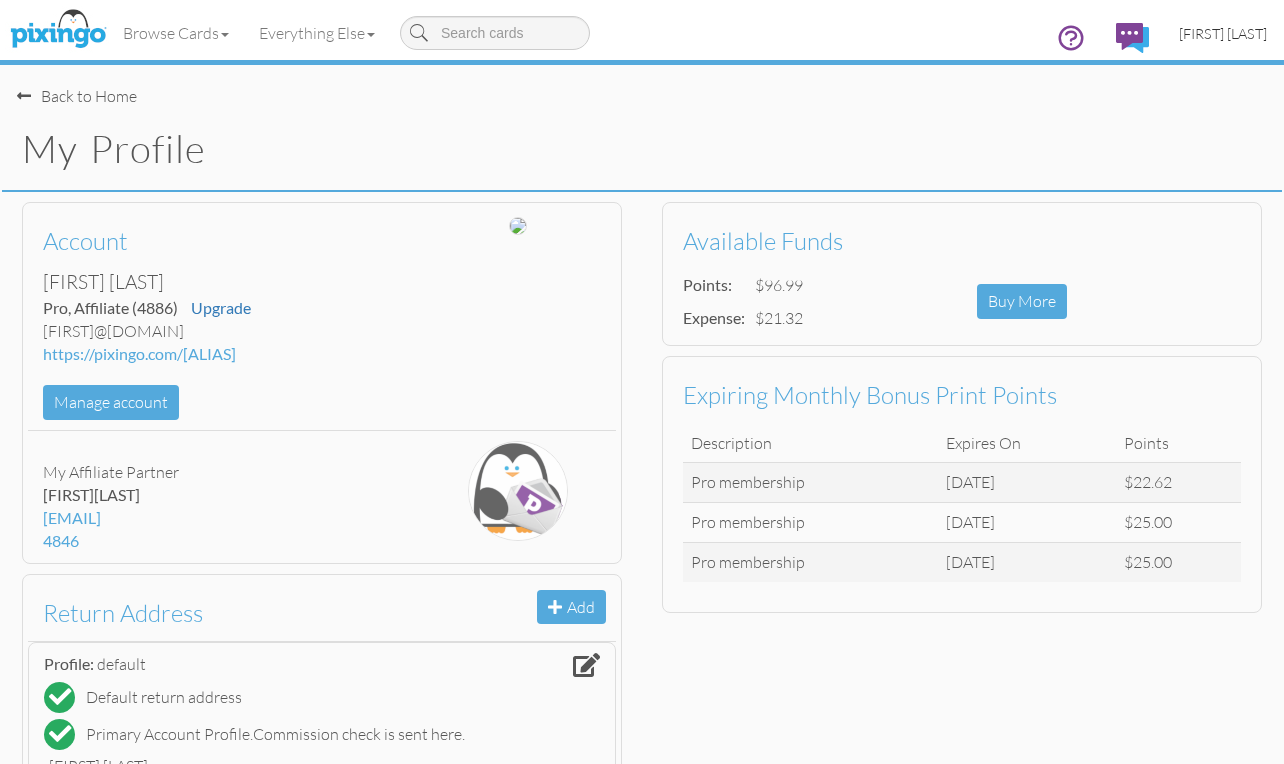 click on "[FIRST] [LAST]" at bounding box center [1223, 33] 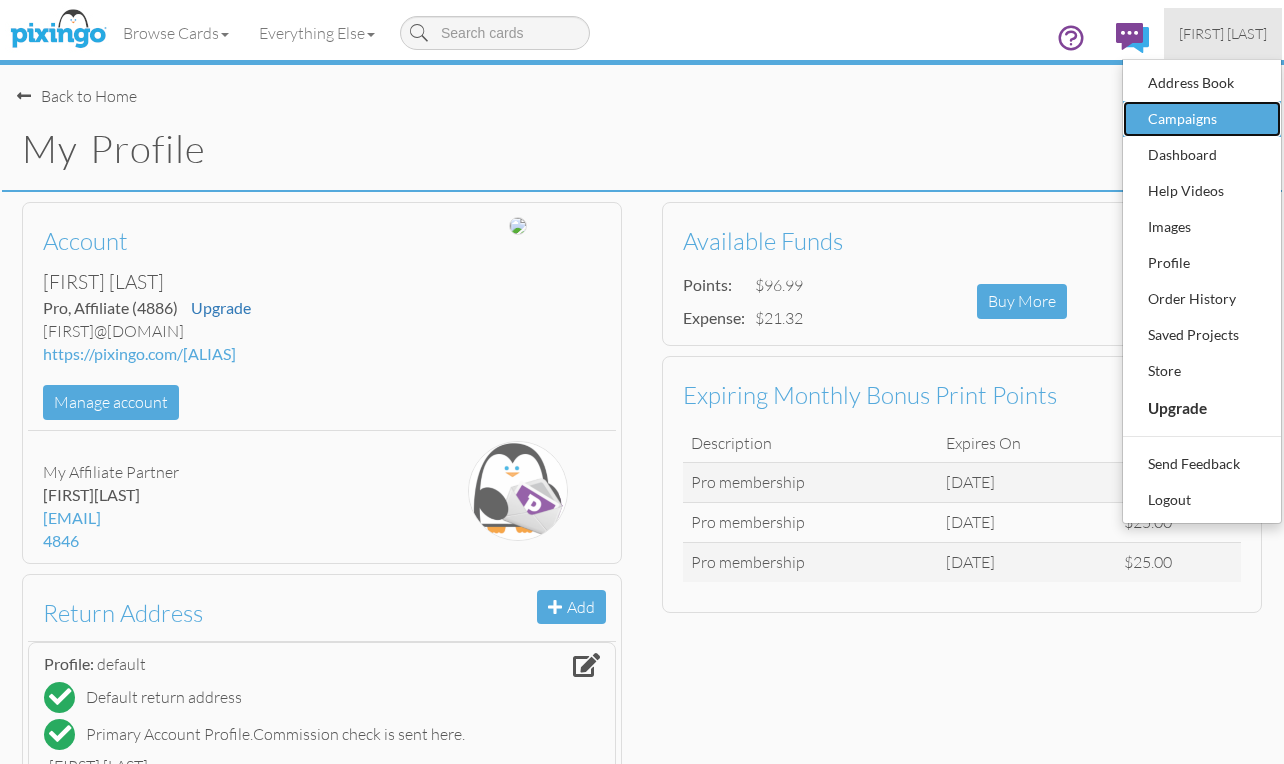 click on "Campaigns" at bounding box center [1202, 119] 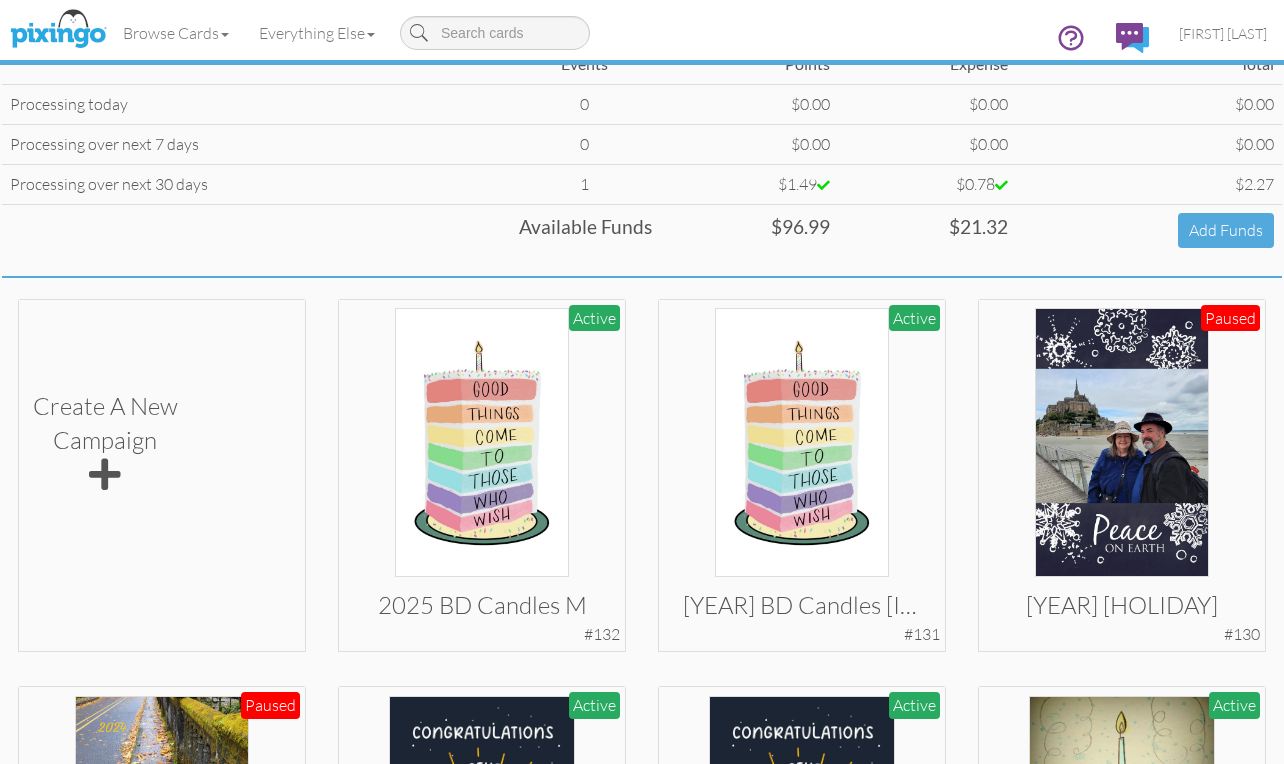 scroll, scrollTop: 400, scrollLeft: 0, axis: vertical 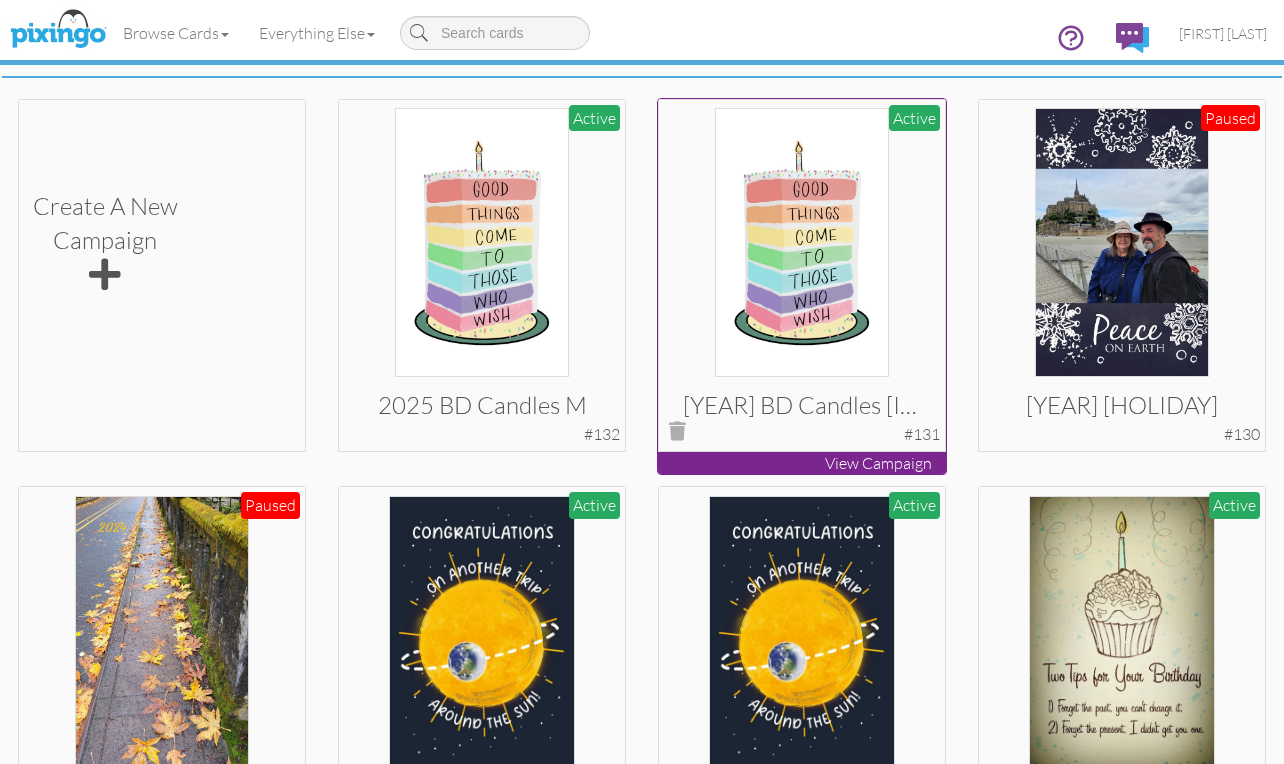 click at bounding box center (801, 242) 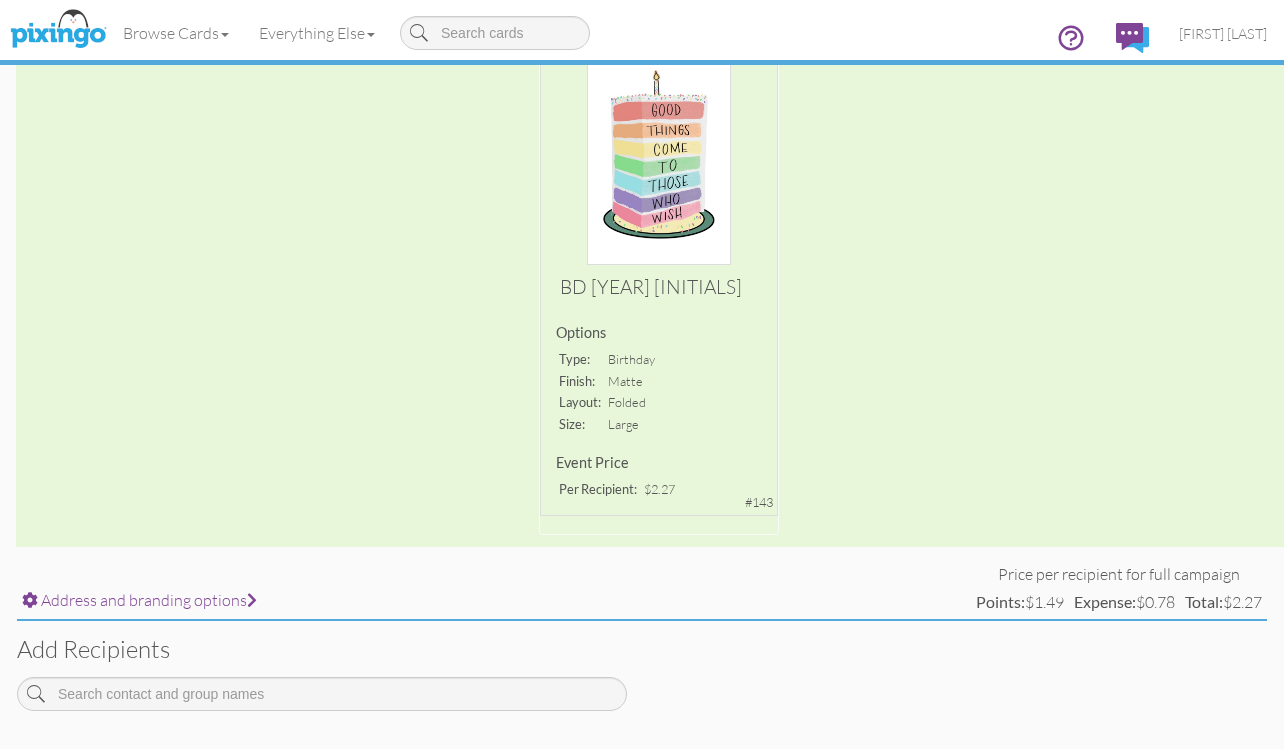 scroll, scrollTop: 0, scrollLeft: 0, axis: both 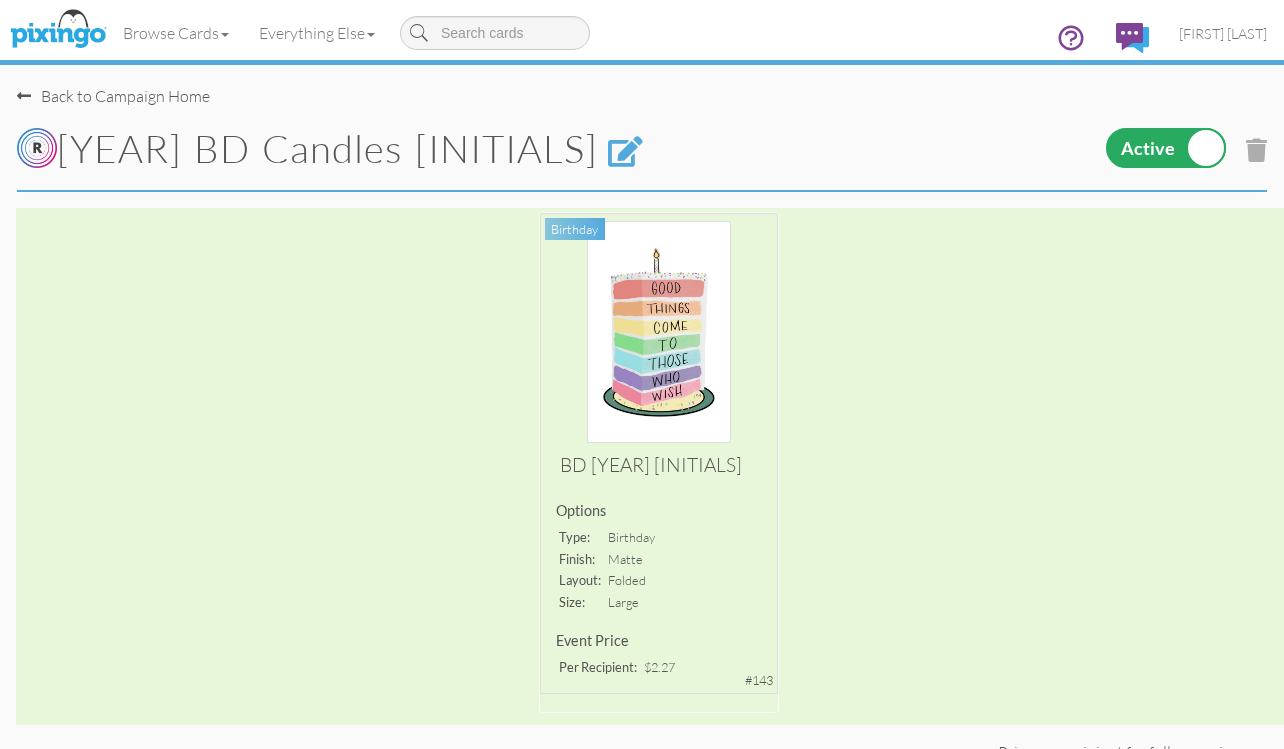 click on "Back to Campaign Home" at bounding box center [113, 96] 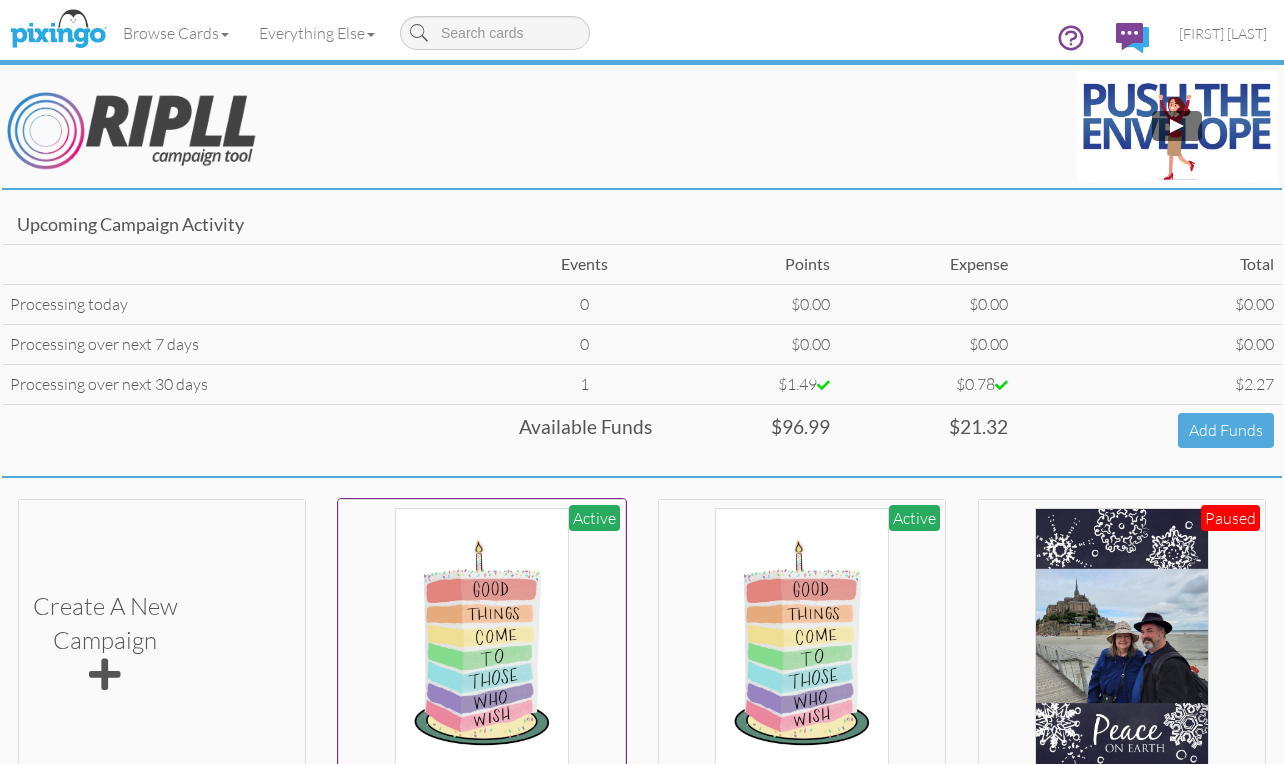 click at bounding box center [481, 642] 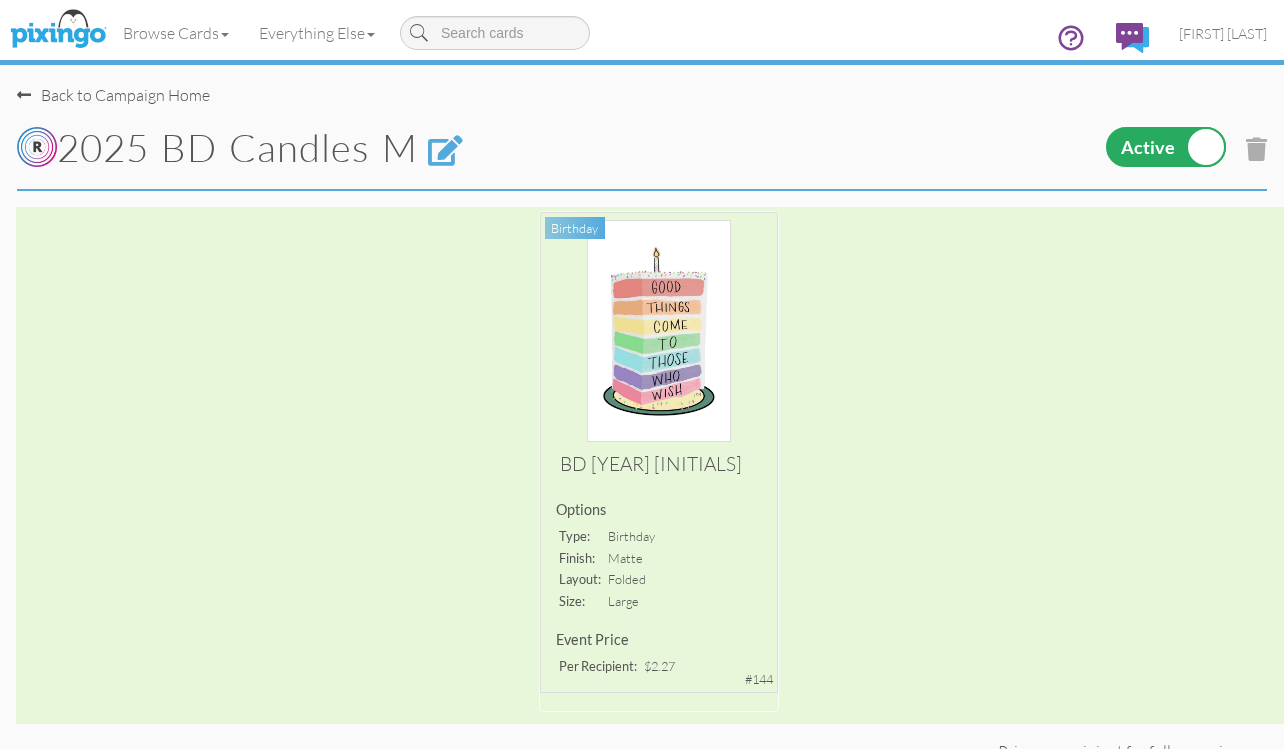 scroll, scrollTop: 0, scrollLeft: 0, axis: both 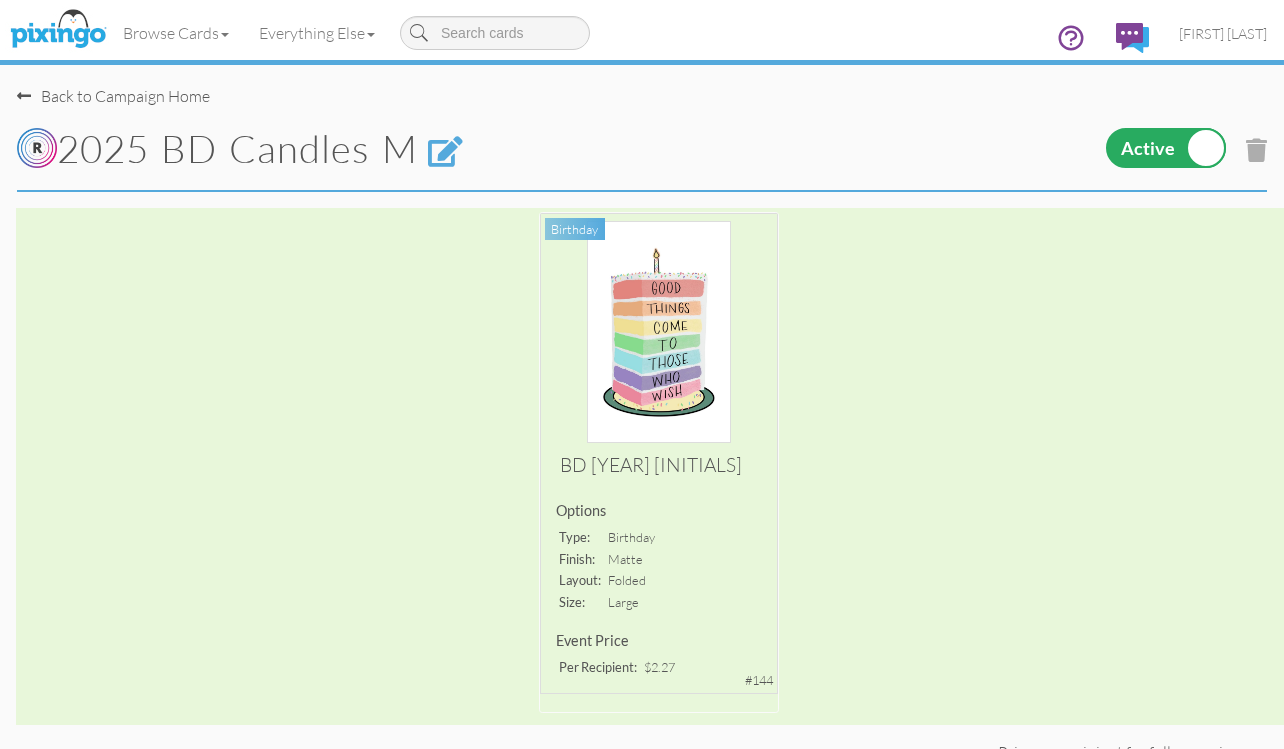 click on "Back to Campaign Home" at bounding box center (113, 96) 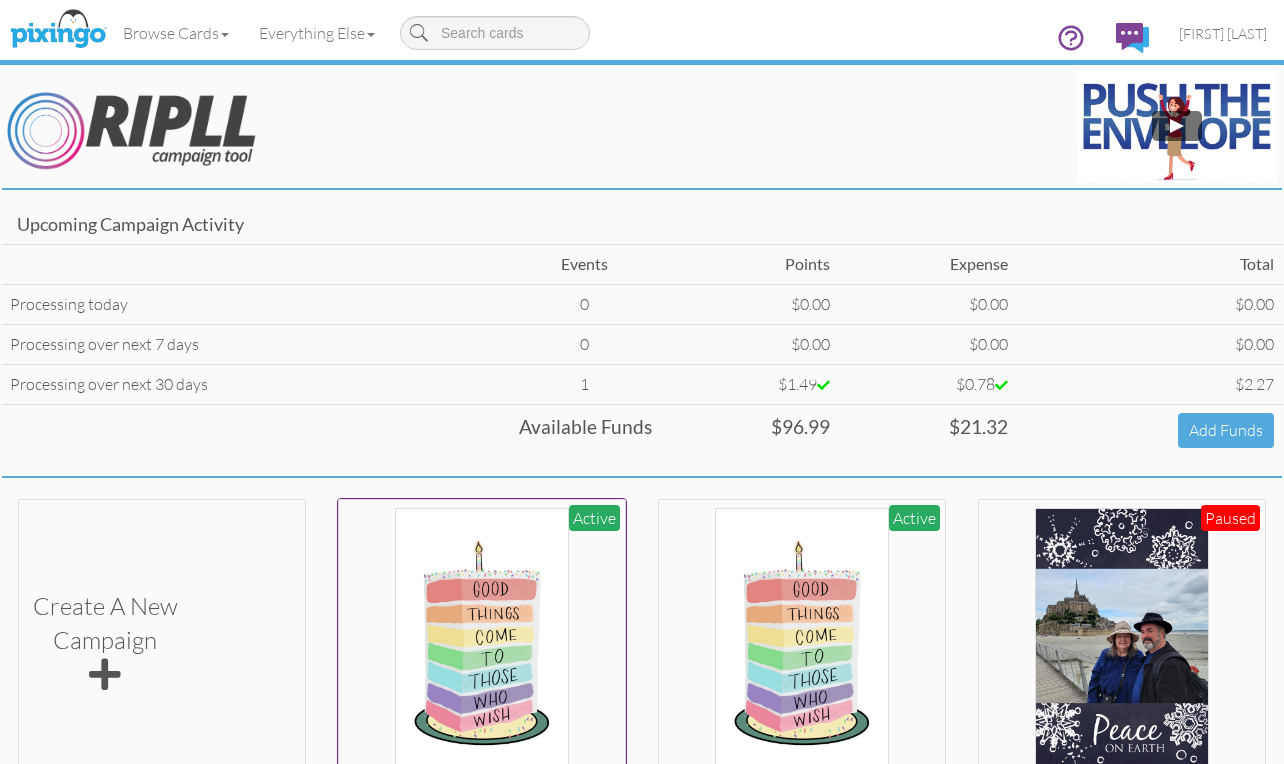 click at bounding box center (481, 642) 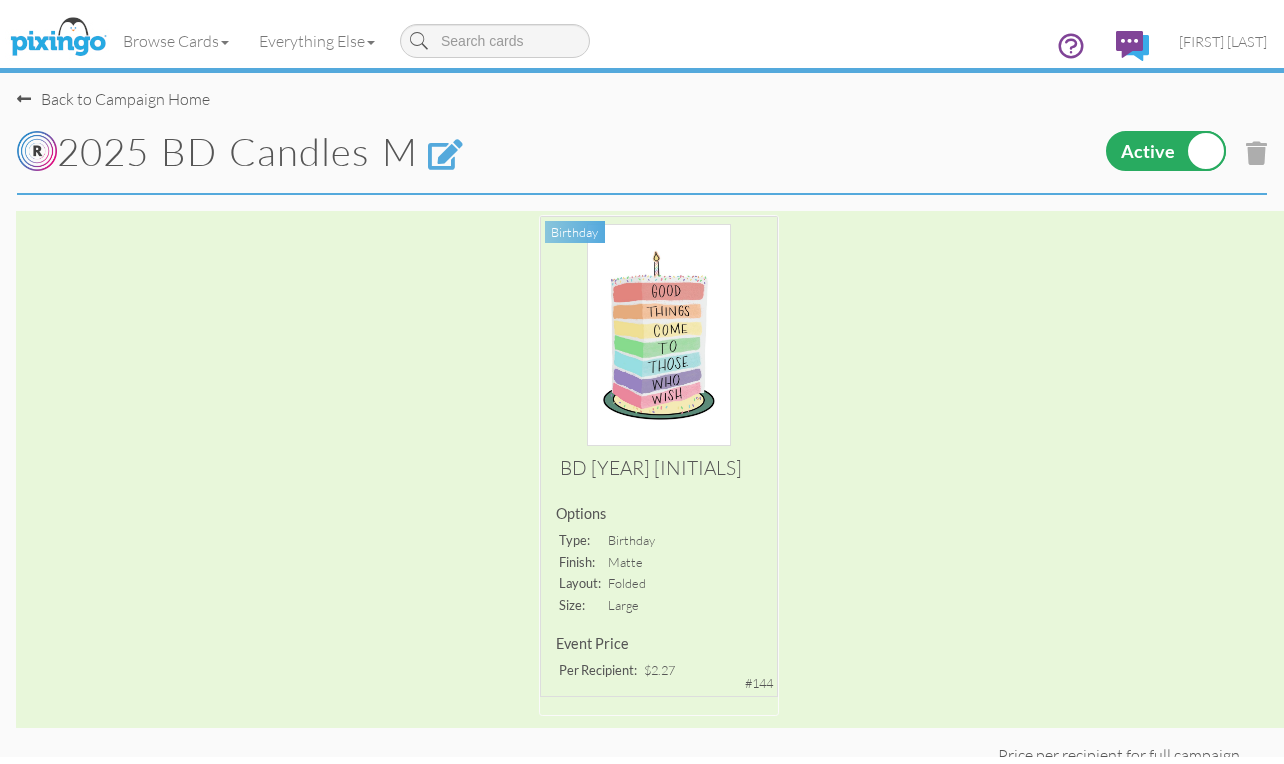scroll, scrollTop: 0, scrollLeft: 0, axis: both 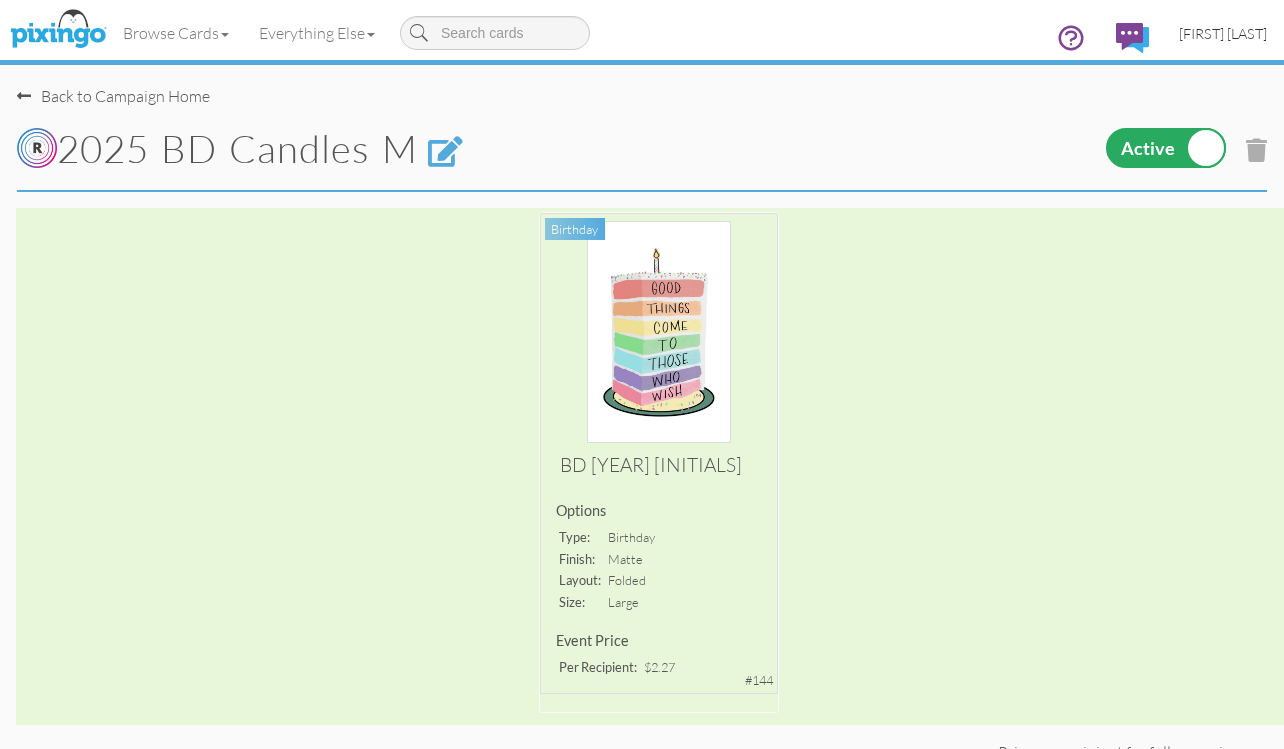 click on "[FIRST] [LAST]" at bounding box center (1223, 33) 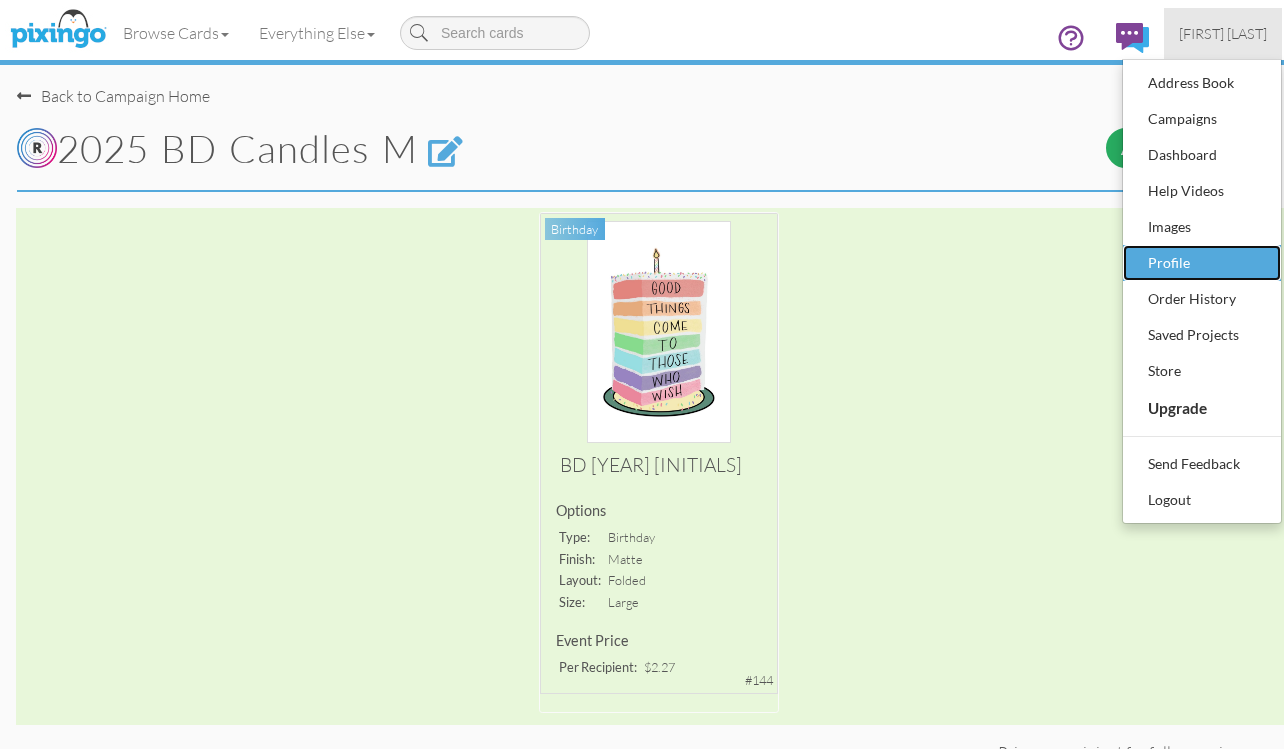 click on "Profile" at bounding box center (1202, 263) 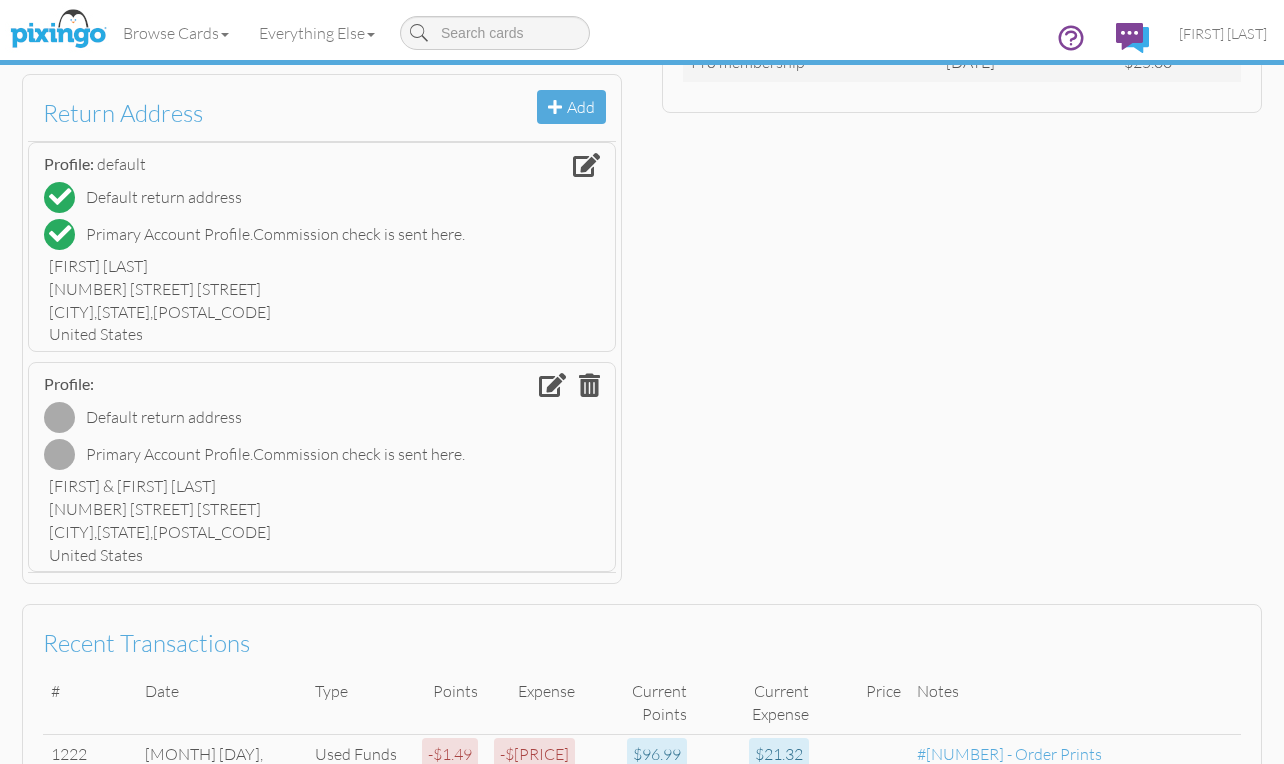 scroll, scrollTop: 0, scrollLeft: 0, axis: both 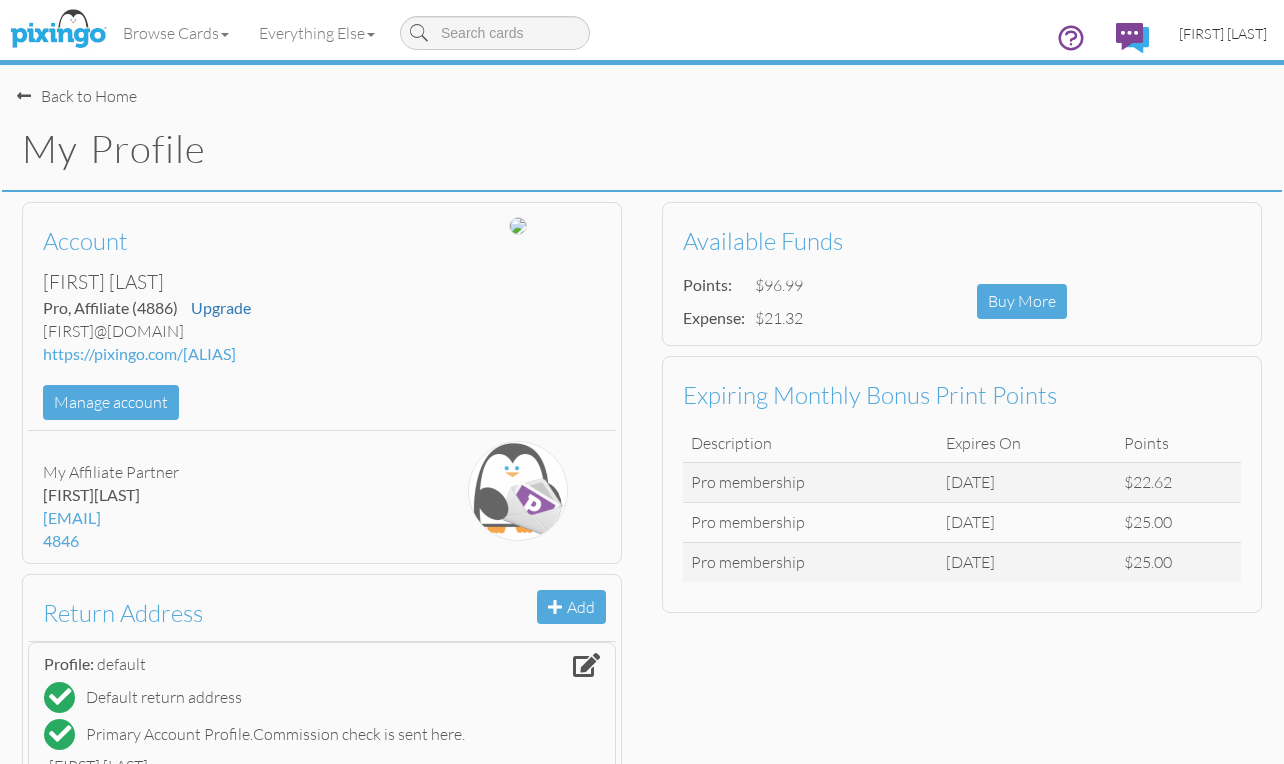 click on "[FIRST] [LAST]" at bounding box center (1223, 33) 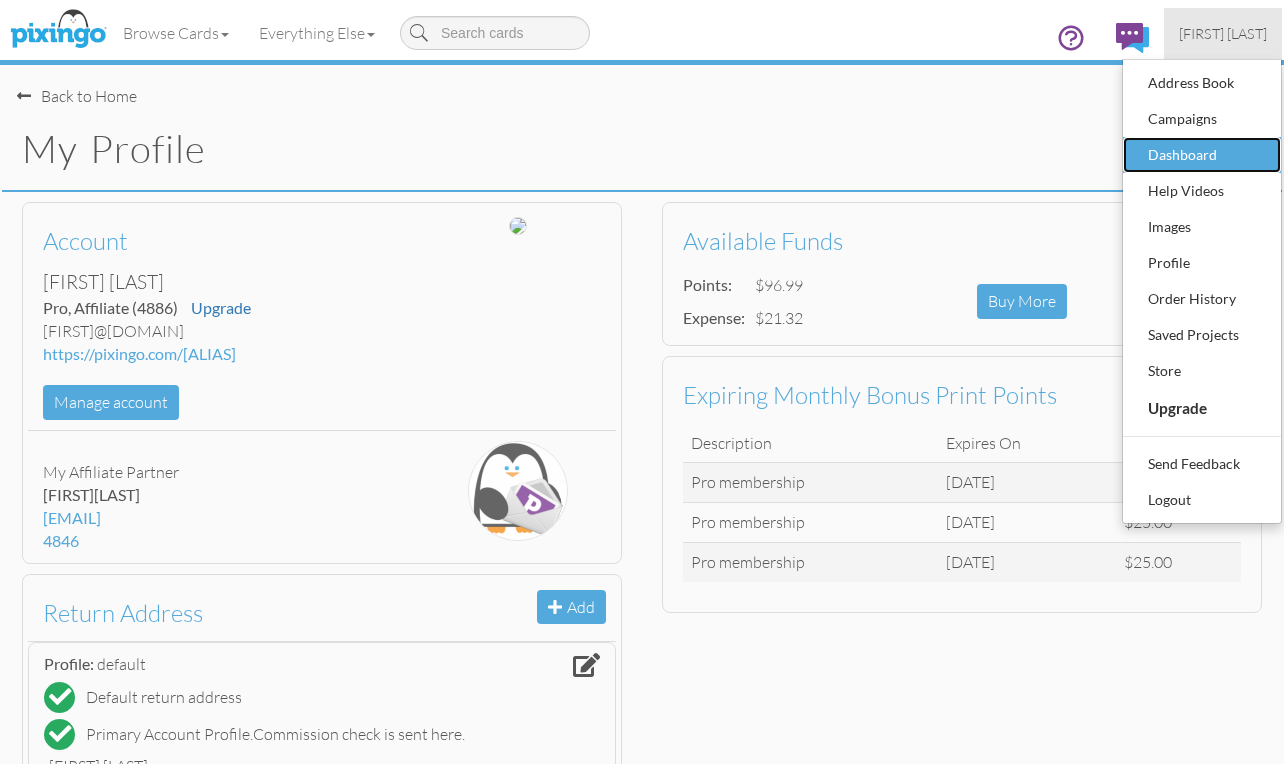 click on "Dashboard" at bounding box center (1202, 155) 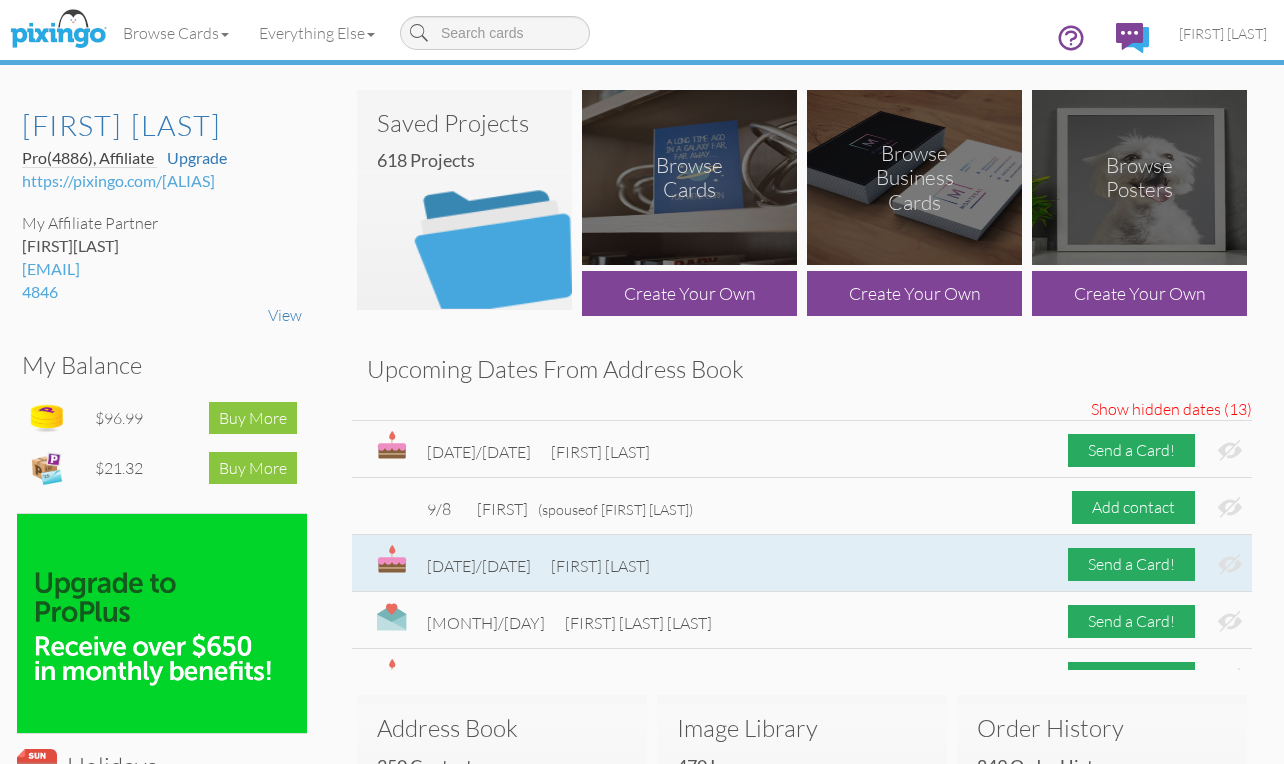 click at bounding box center [1230, 564] 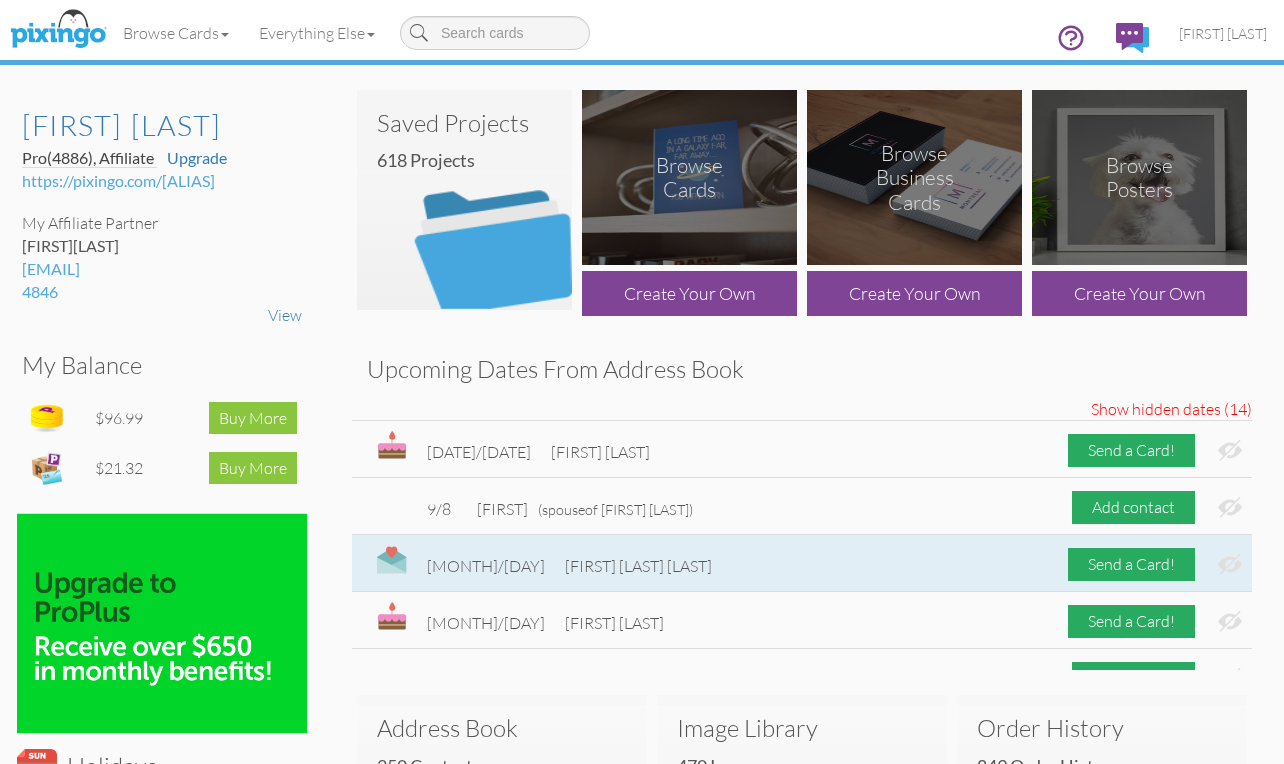 click at bounding box center (1230, 564) 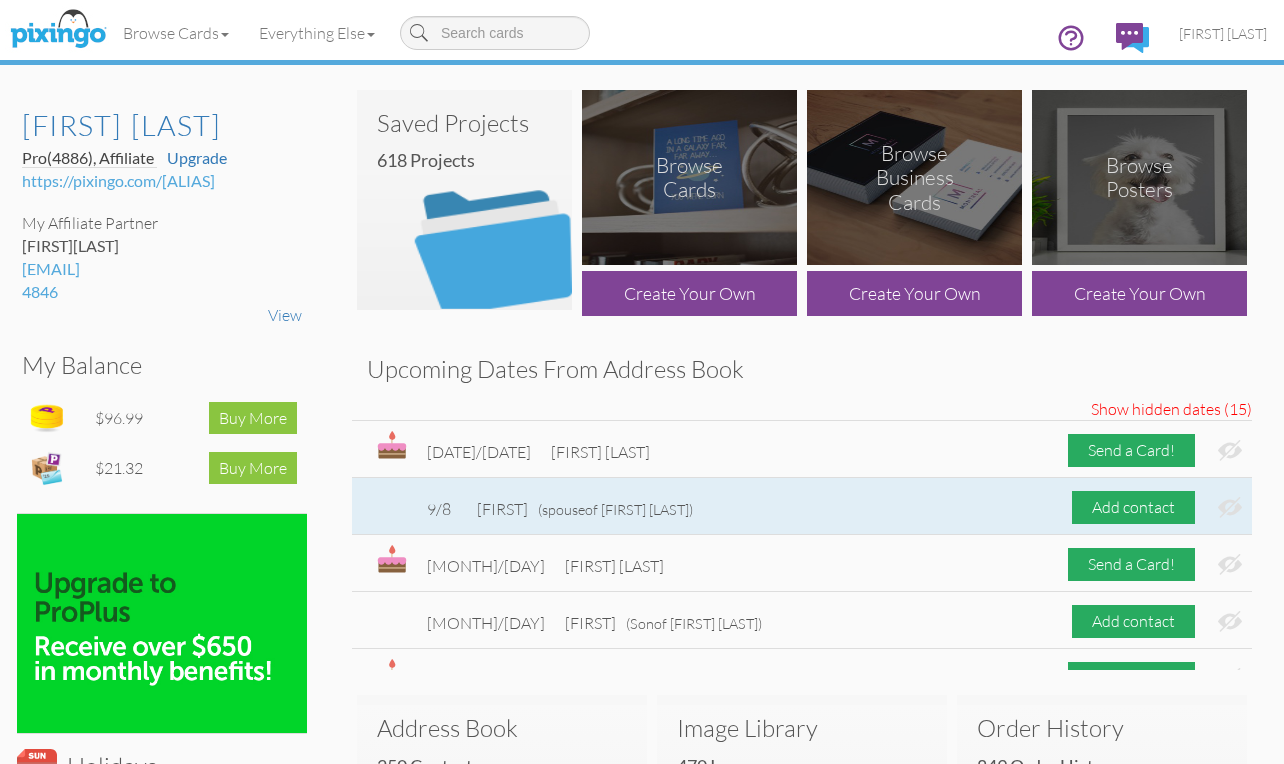 click at bounding box center [1230, 507] 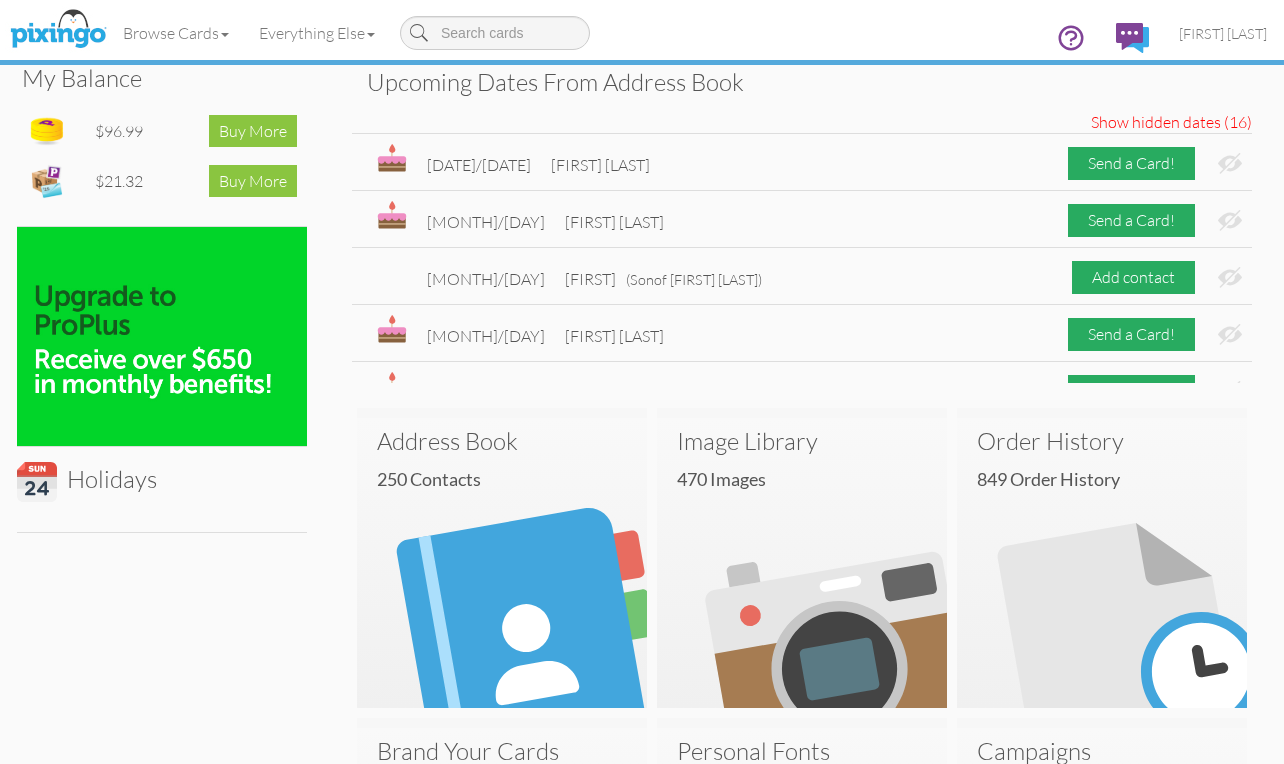 scroll, scrollTop: 300, scrollLeft: 0, axis: vertical 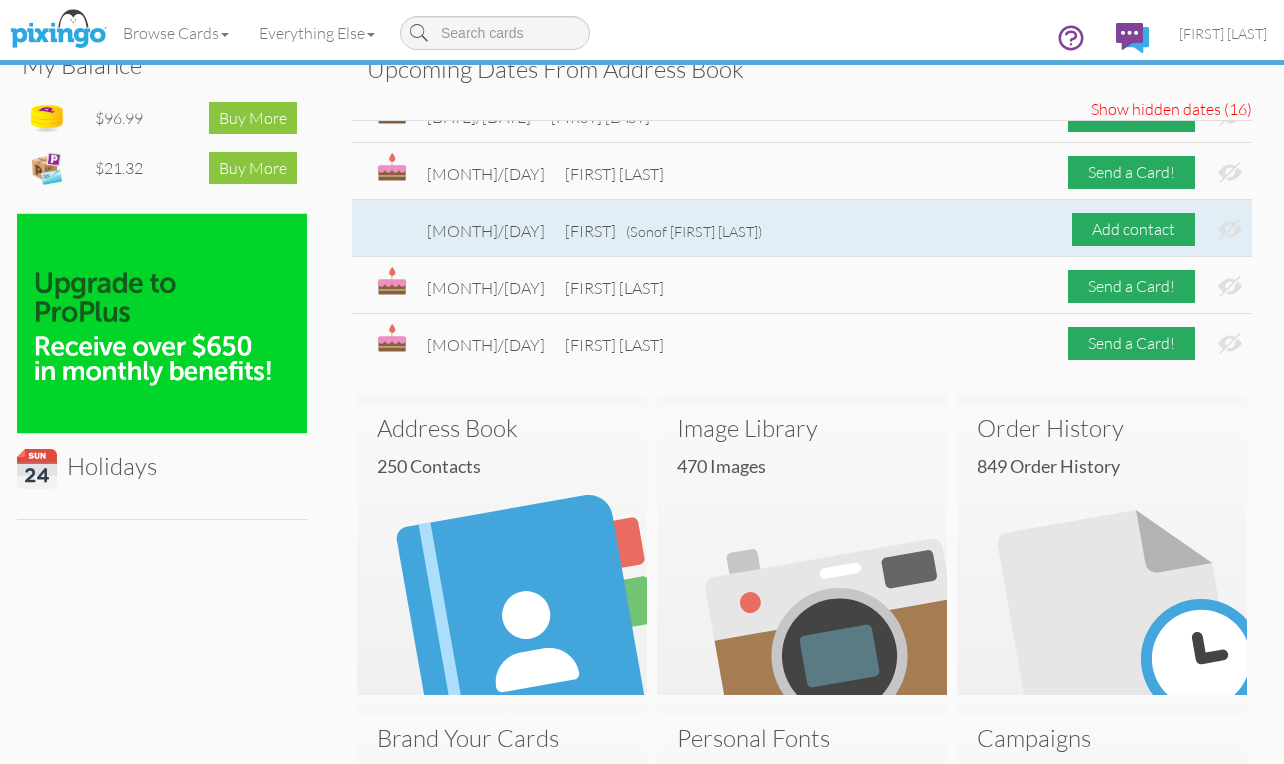 click at bounding box center (1230, 229) 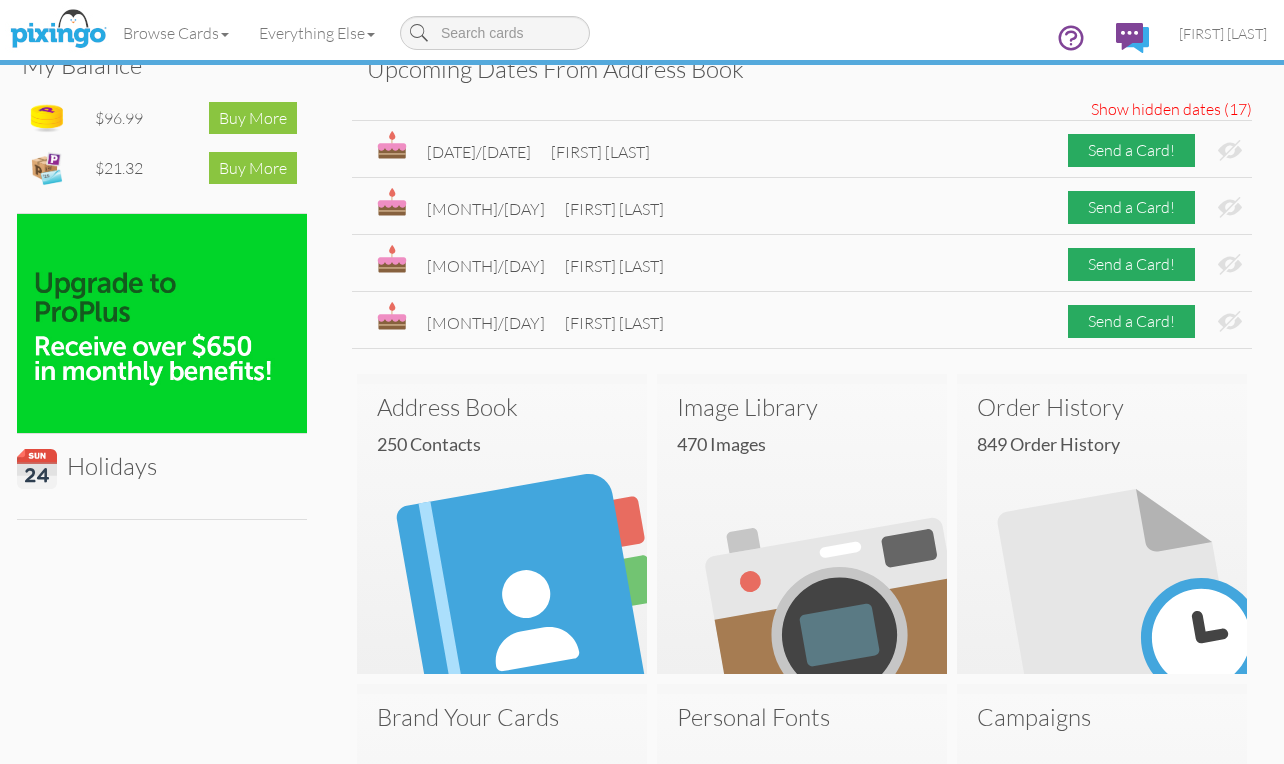 scroll, scrollTop: 0, scrollLeft: 0, axis: both 